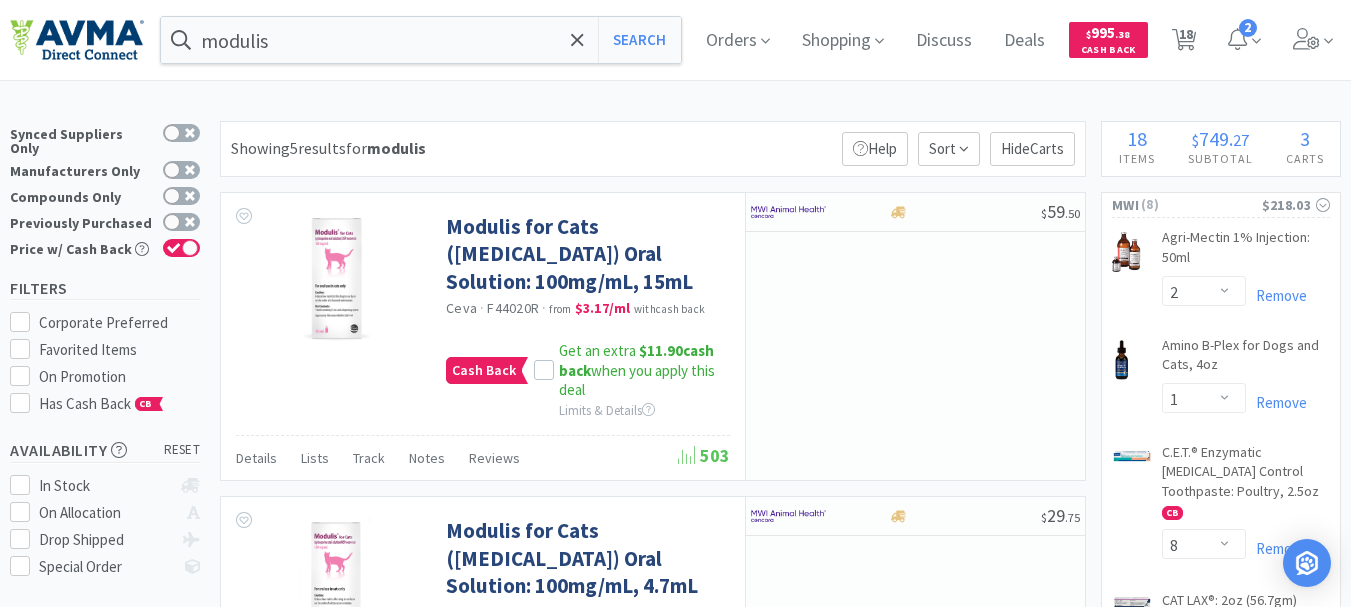 select on "2" 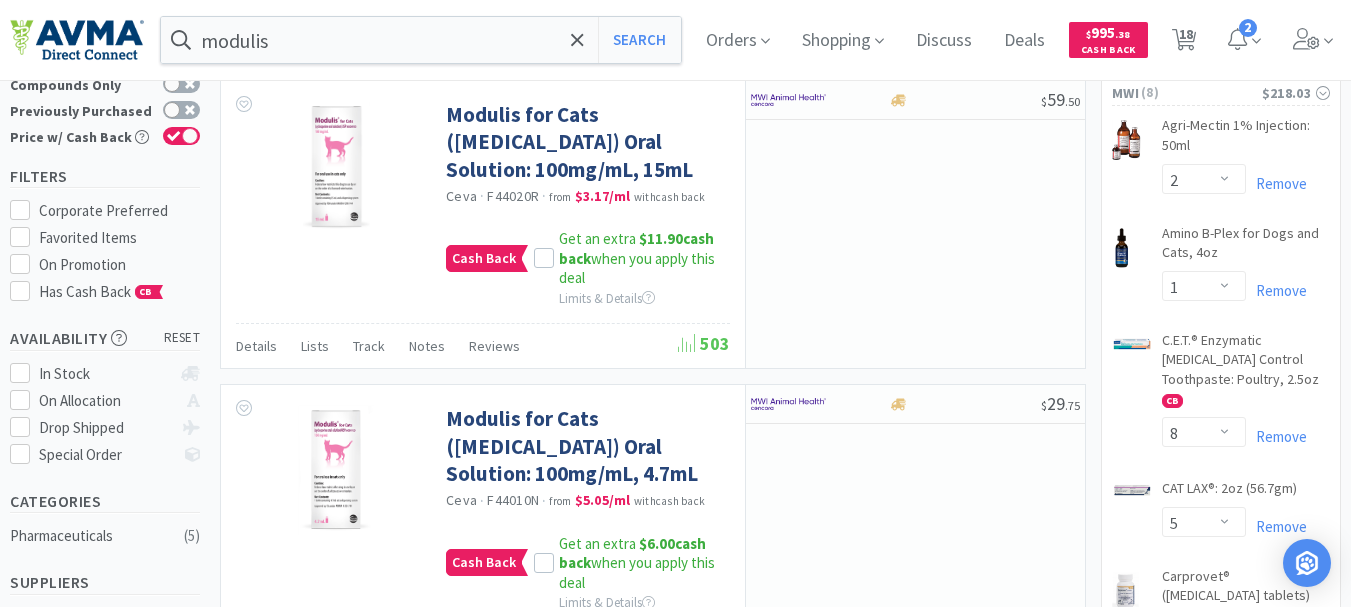 scroll, scrollTop: 100, scrollLeft: 0, axis: vertical 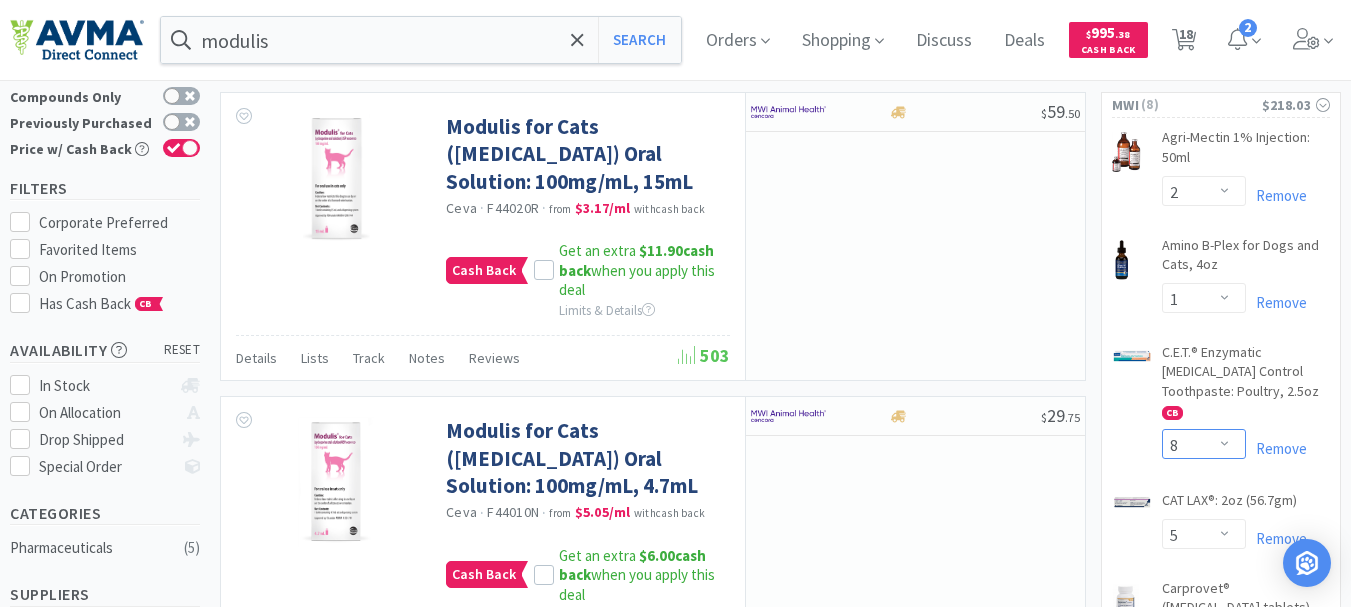 click on "Enter Quantity 1 2 3 4 5 6 7 8 9 10 11 12 13 14 15 16 17 18 19 20 Enter Quantity" at bounding box center [1204, 444] 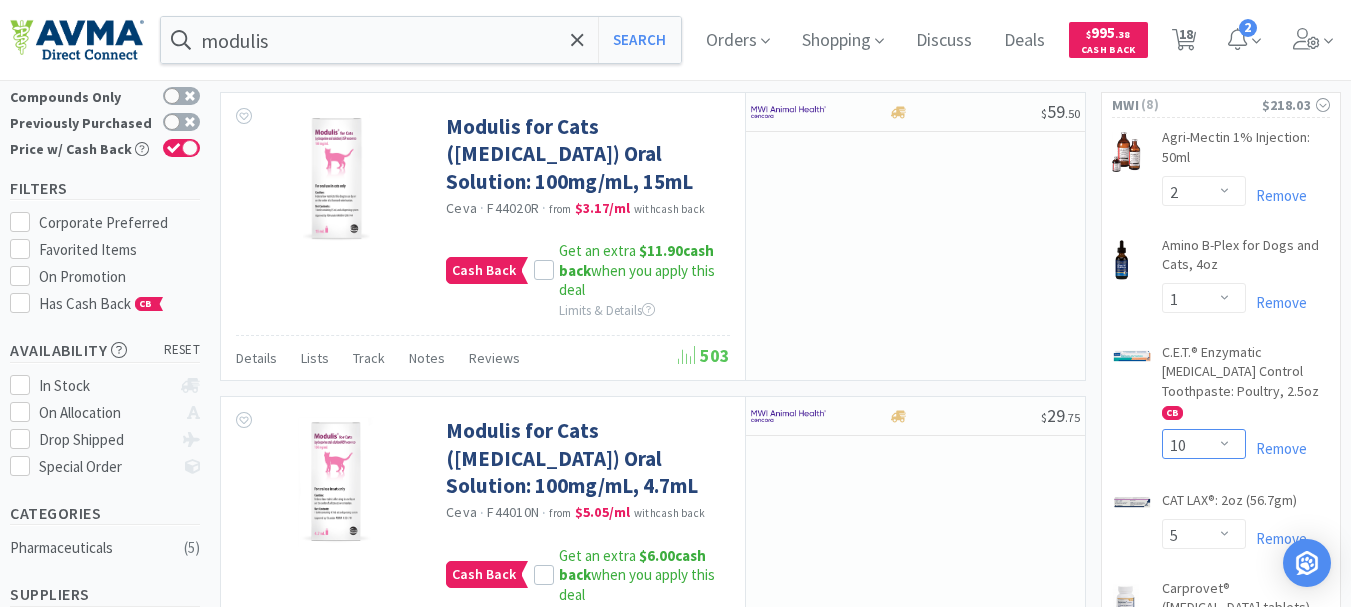 click on "Enter Quantity 1 2 3 4 5 6 7 8 9 10 11 12 13 14 15 16 17 18 19 20 Enter Quantity" at bounding box center (1204, 444) 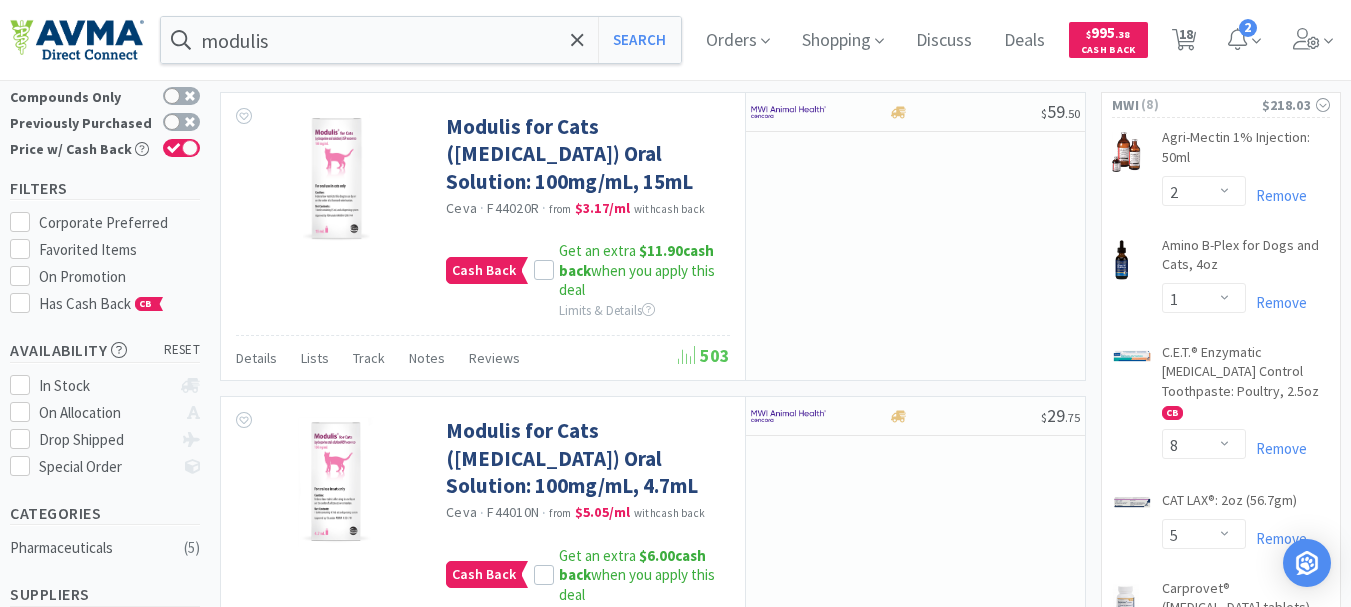select on "10" 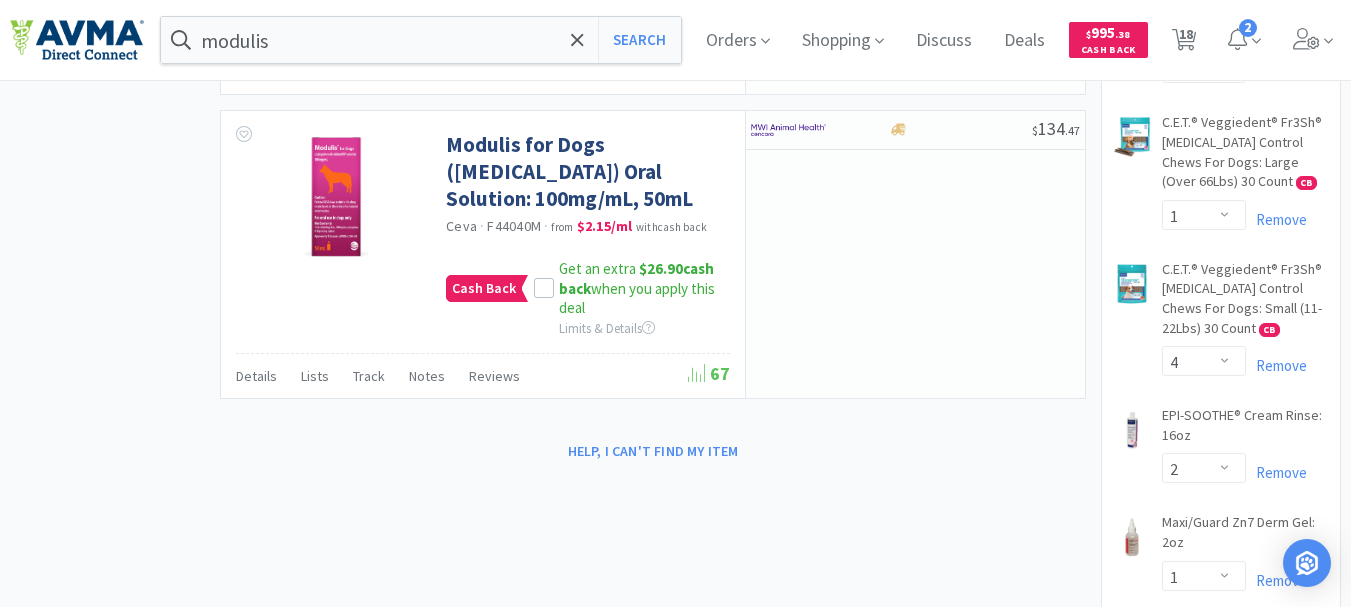 scroll, scrollTop: 1400, scrollLeft: 0, axis: vertical 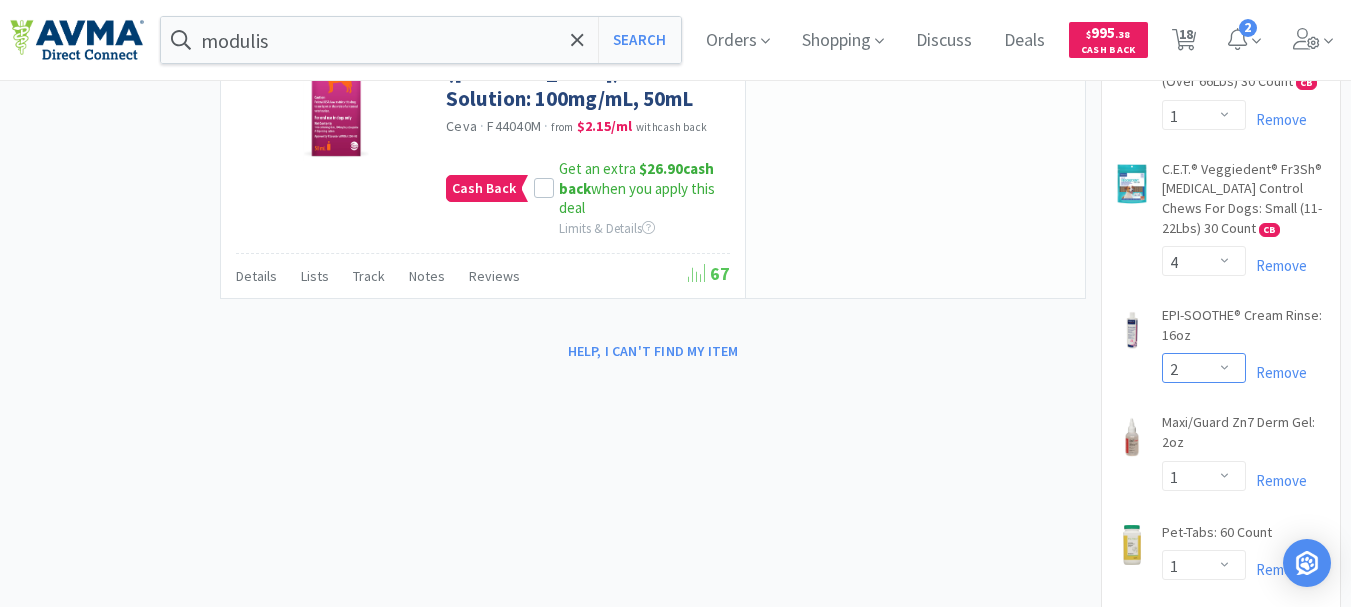 click on "Enter Quantity 1 2 3 4 5 6 7 8 9 10 11 12 13 14 15 16 17 18 19 20 Enter Quantity" at bounding box center (1204, 368) 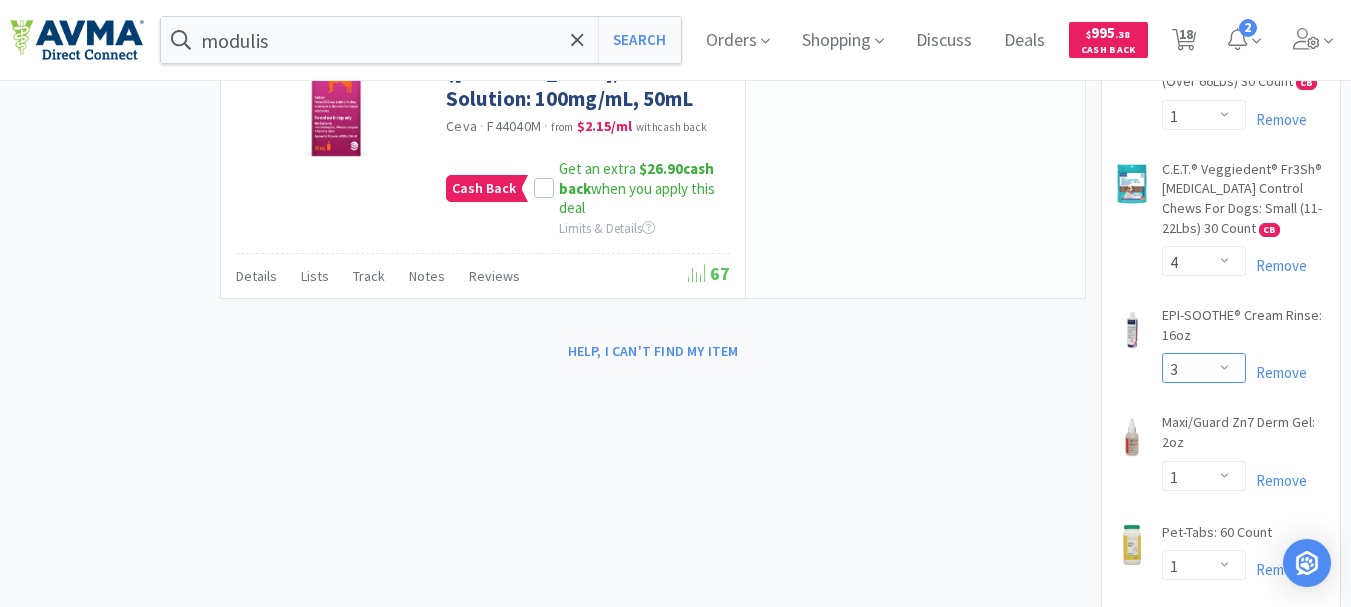 click on "Enter Quantity 1 2 3 4 5 6 7 8 9 10 11 12 13 14 15 16 17 18 19 20 Enter Quantity" at bounding box center [1204, 368] 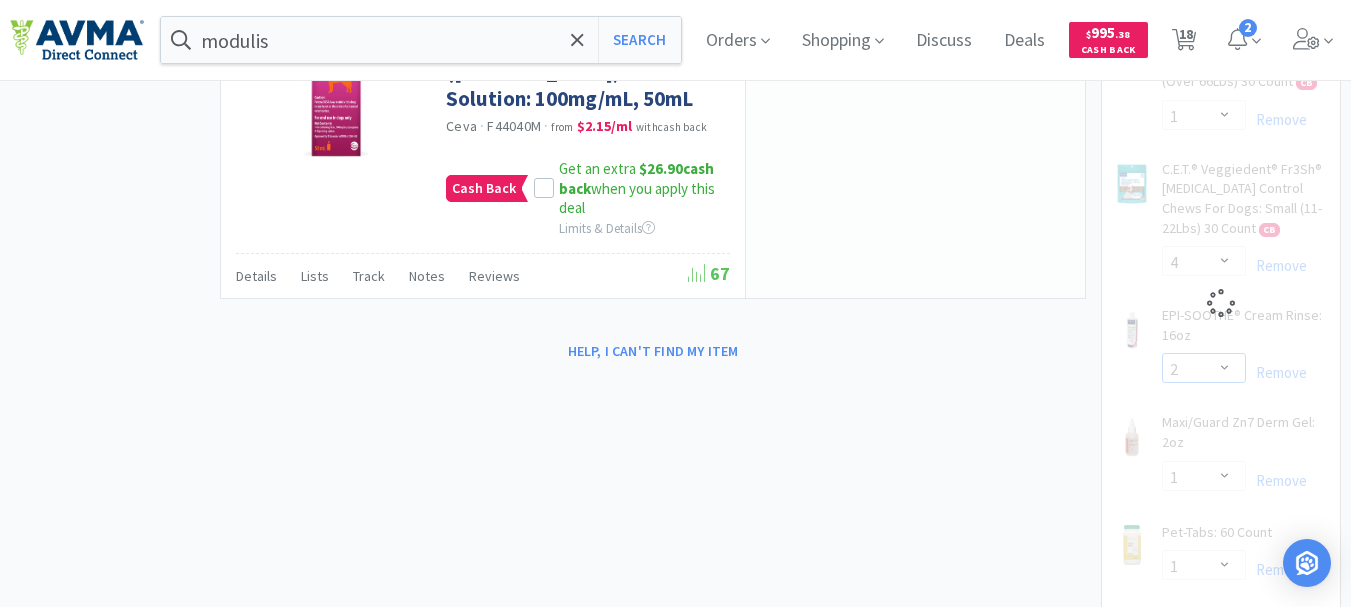 select on "3" 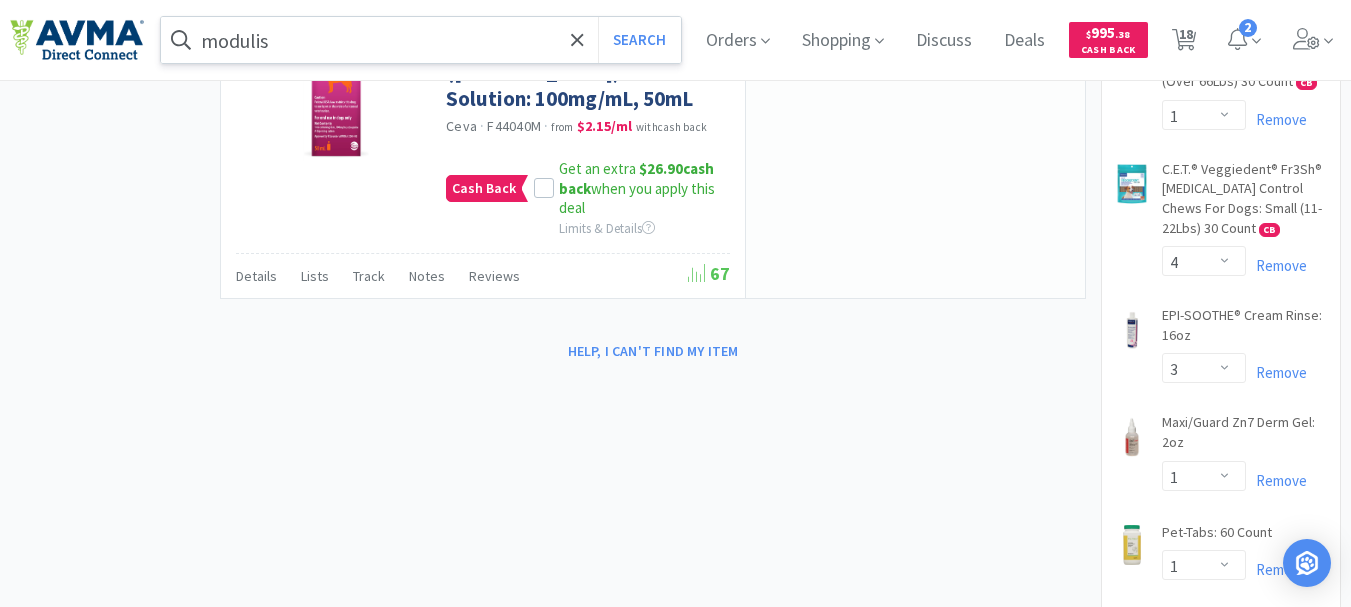 click on "modulis" at bounding box center (421, 40) 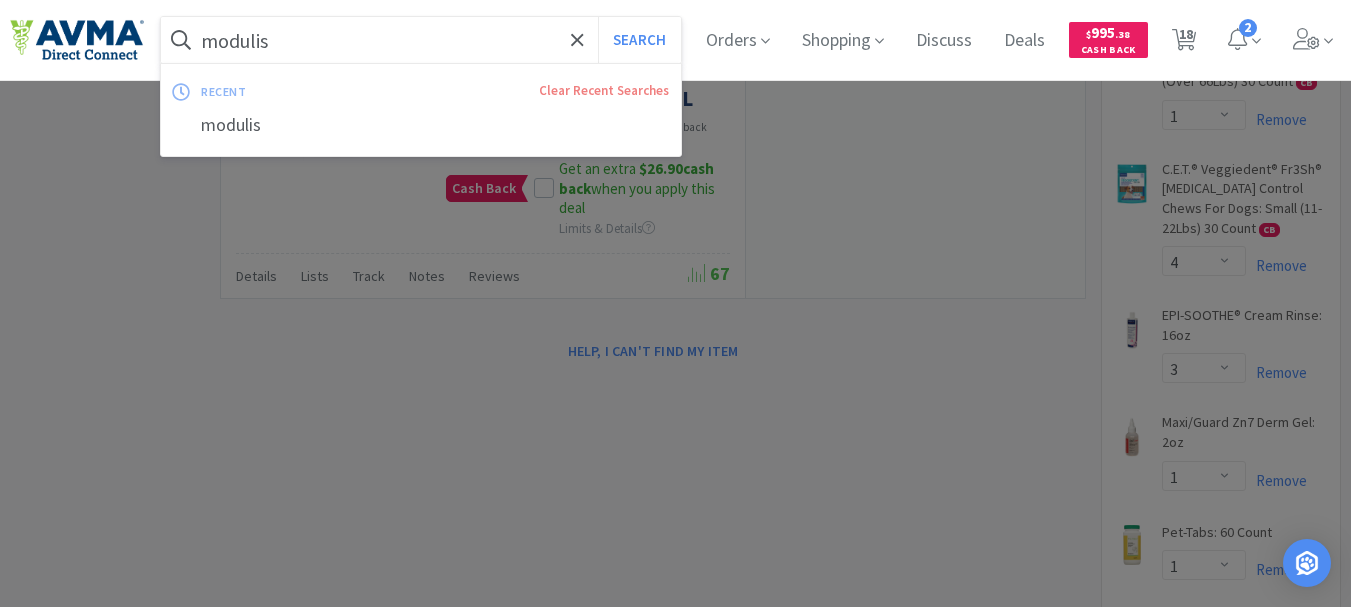 paste on "32856" 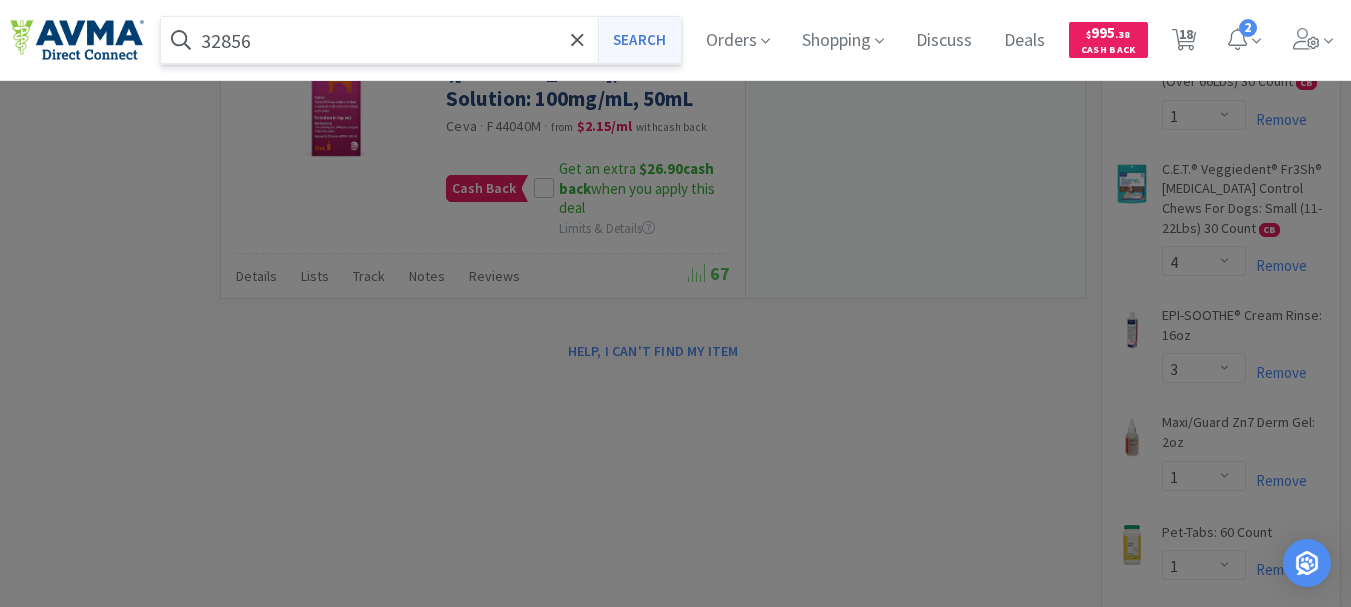 click on "Search" at bounding box center [639, 40] 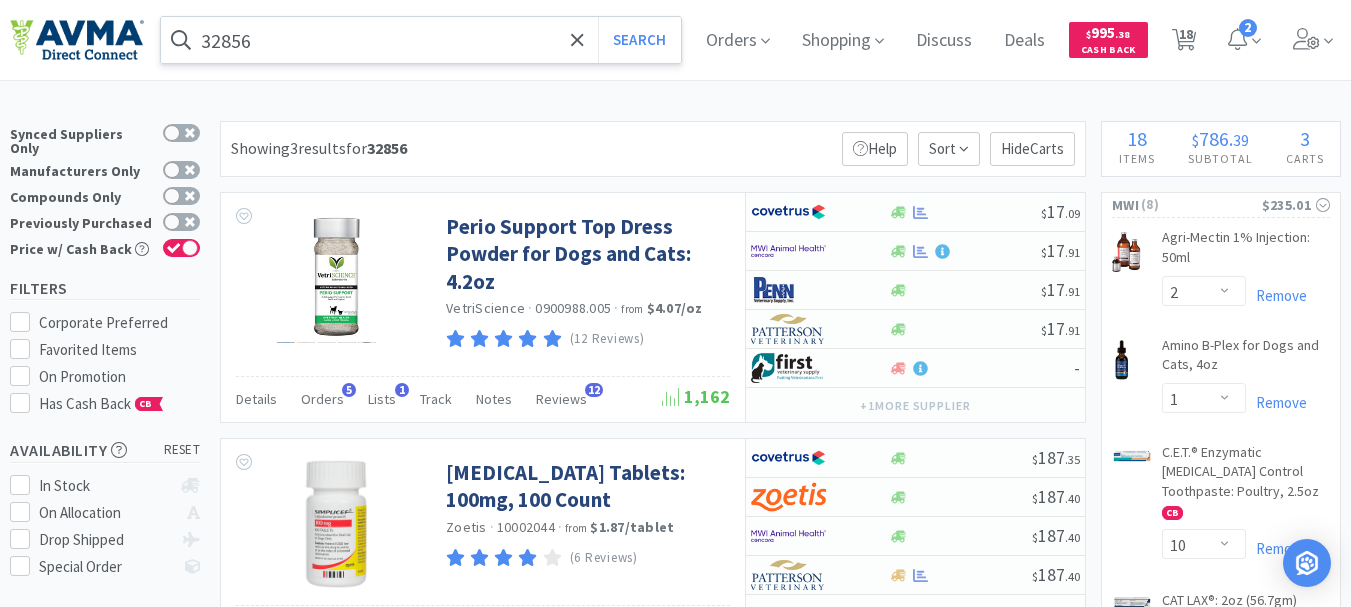 click on "32856" at bounding box center [421, 40] 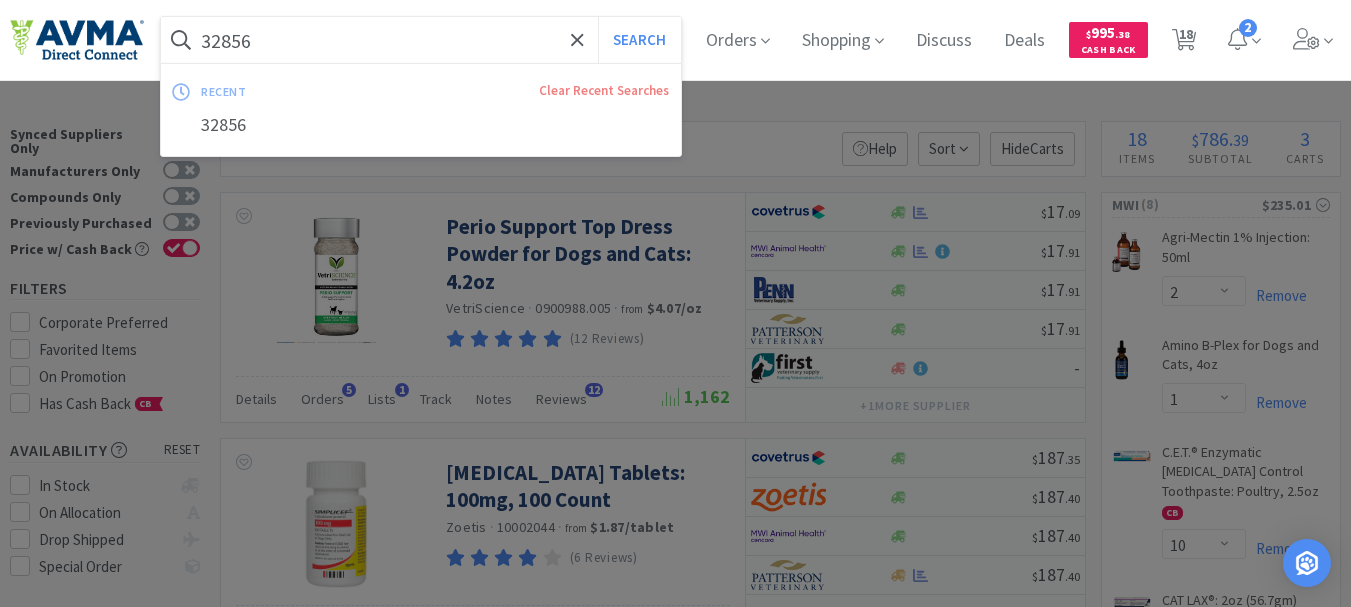 paste on "901226" 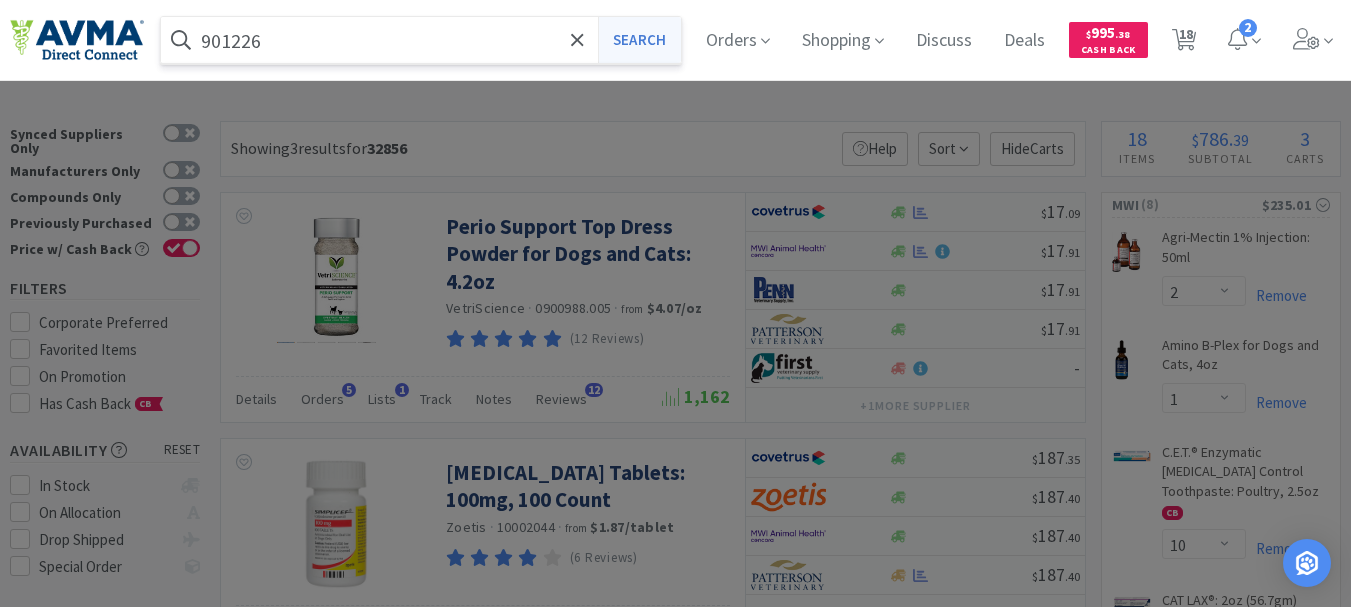 type on "901226" 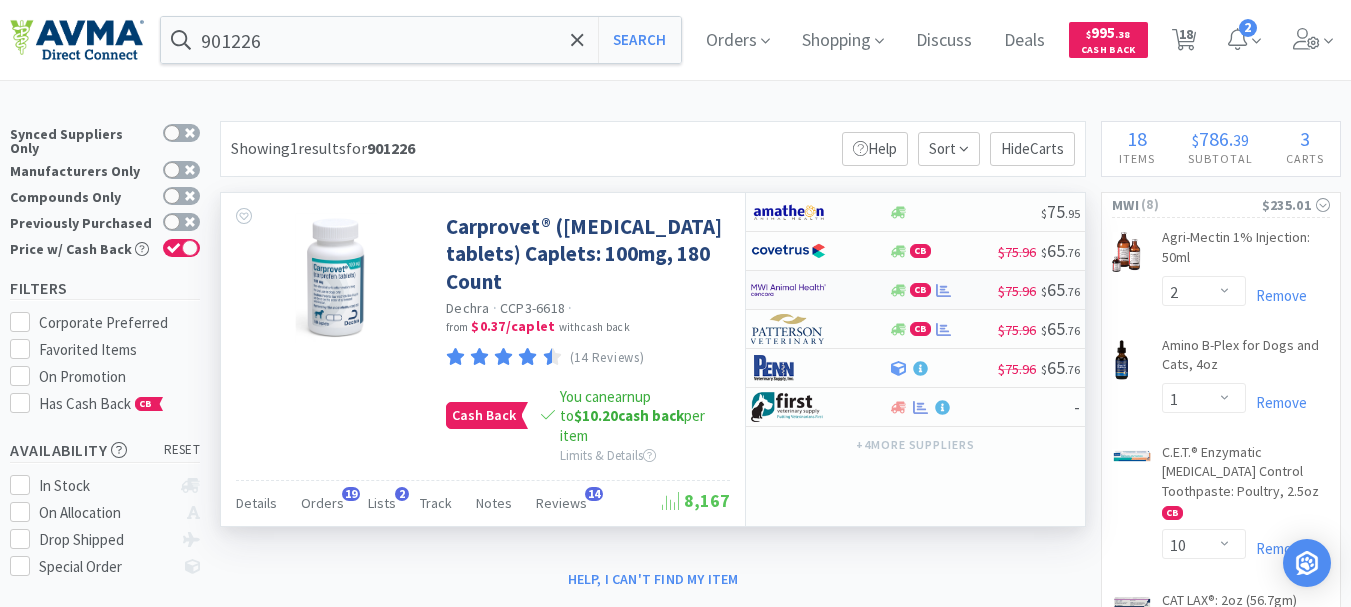 click at bounding box center (788, 290) 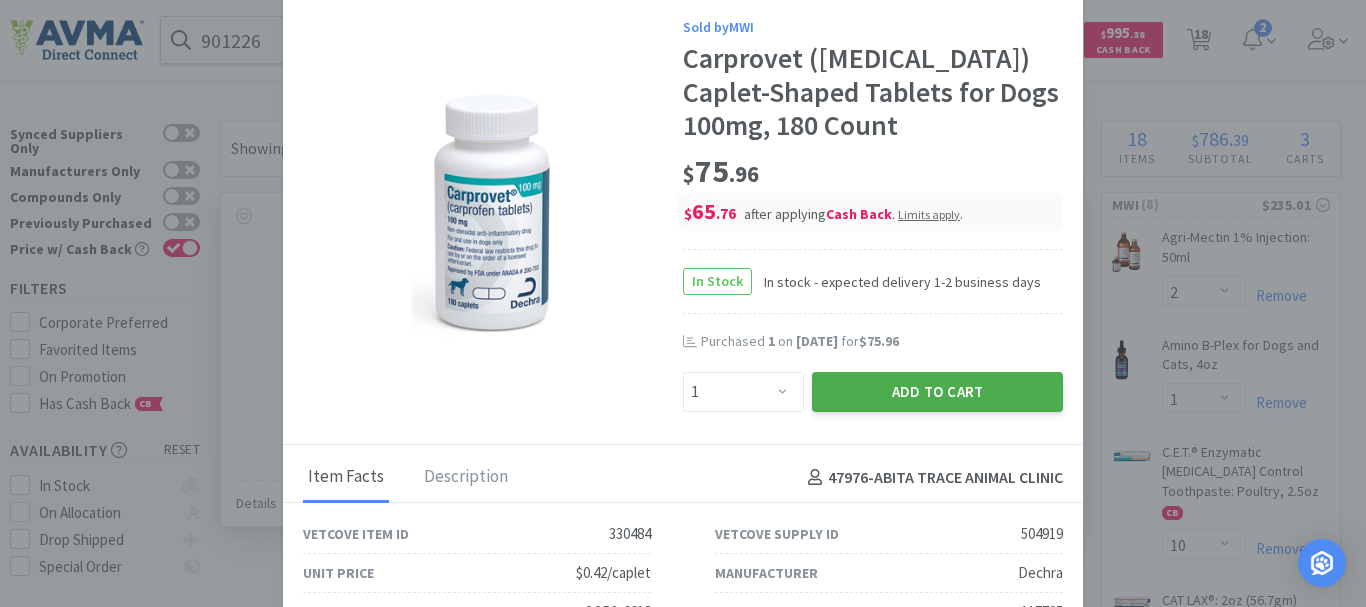 click on "Add to Cart" at bounding box center [937, 392] 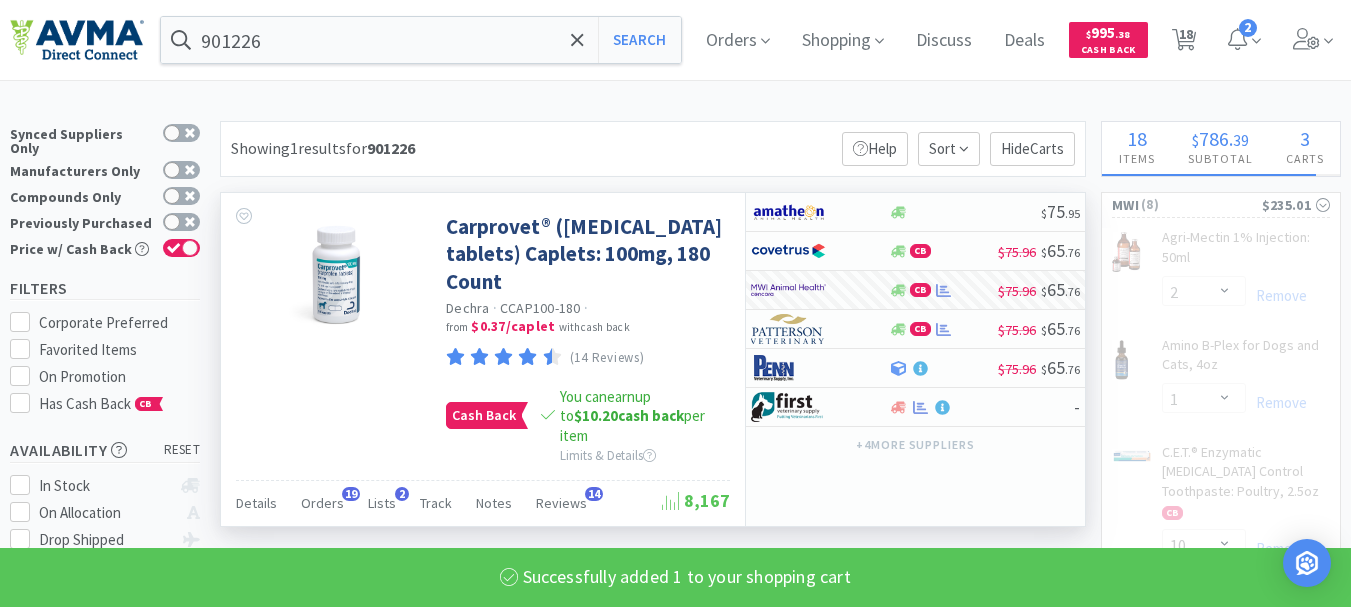 select on "2" 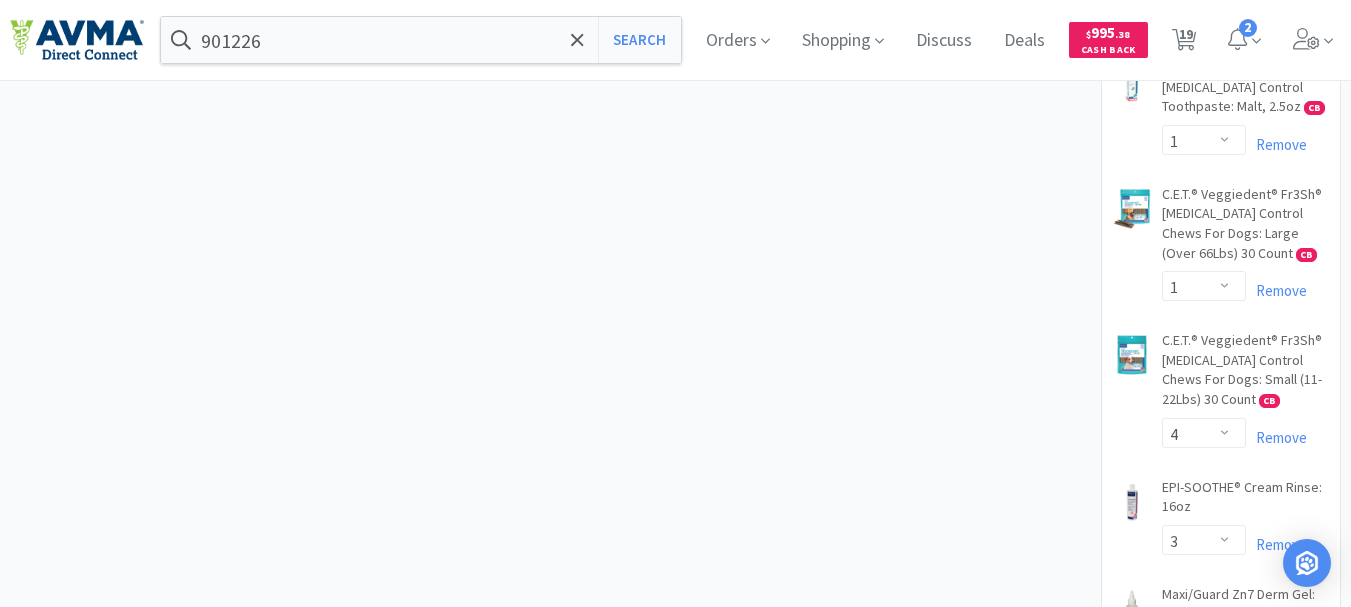 scroll, scrollTop: 1347, scrollLeft: 0, axis: vertical 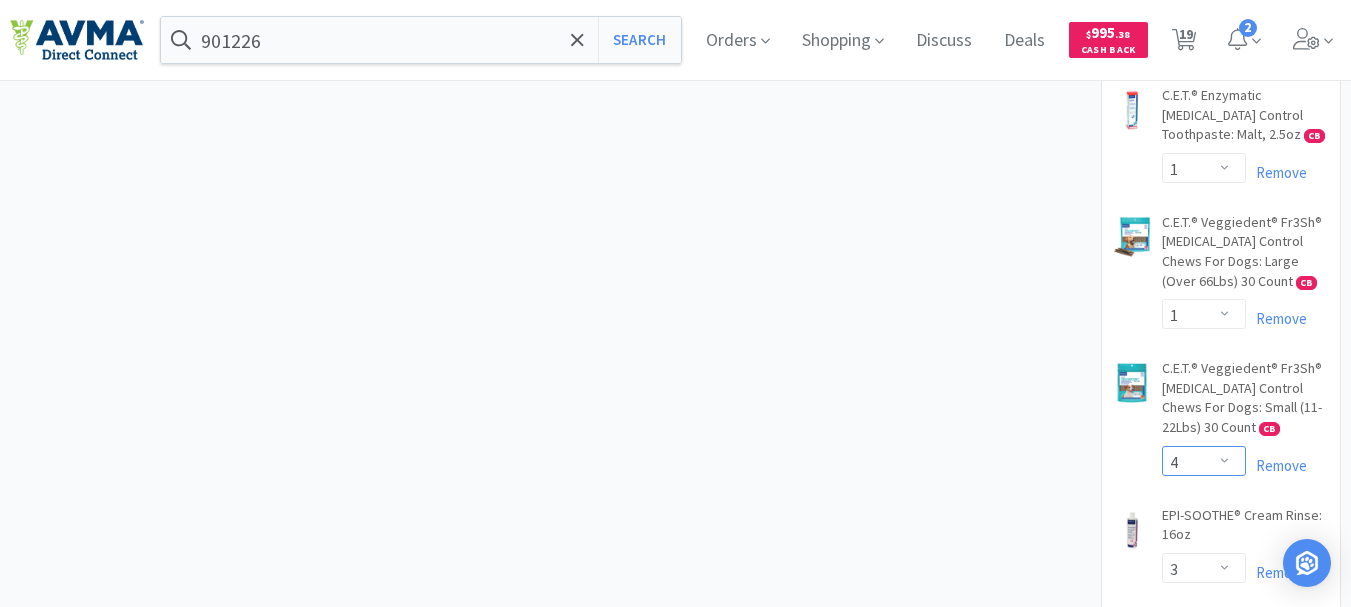 click on "Enter Quantity 1 2 3 4 5 6 7 8 9 10 11 12 13 14 15 16 17 18 19 20 Enter Quantity" at bounding box center [1204, 461] 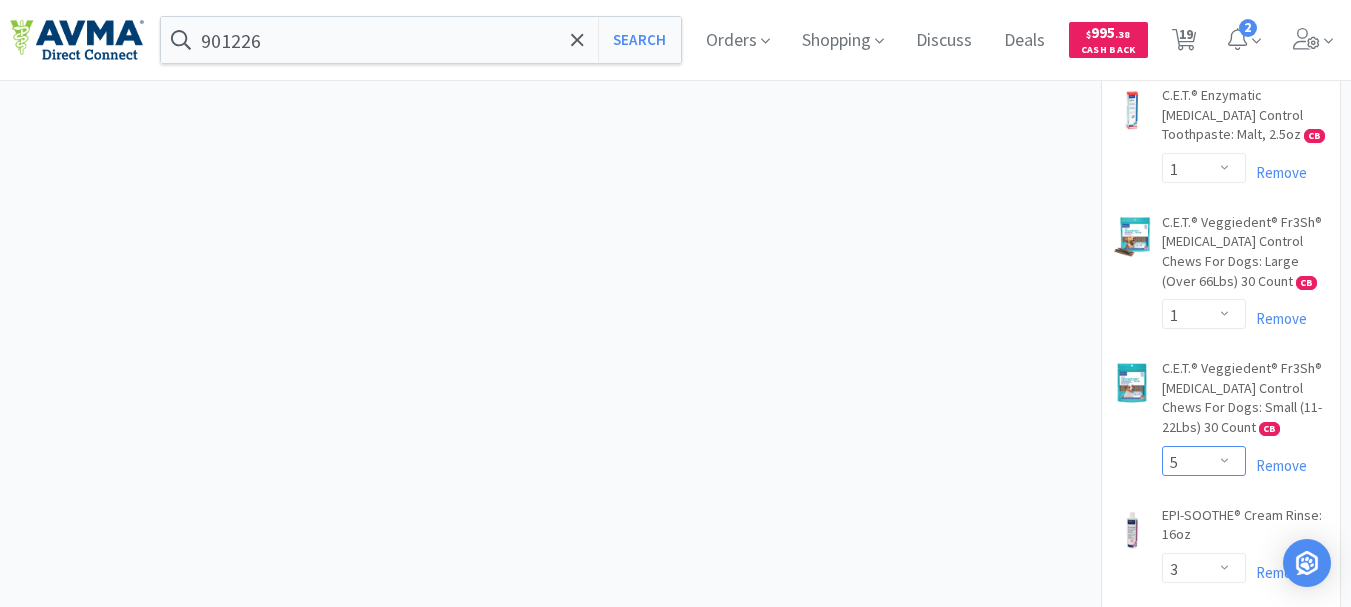 click on "Enter Quantity 1 2 3 4 5 6 7 8 9 10 11 12 13 14 15 16 17 18 19 20 Enter Quantity" at bounding box center (1204, 461) 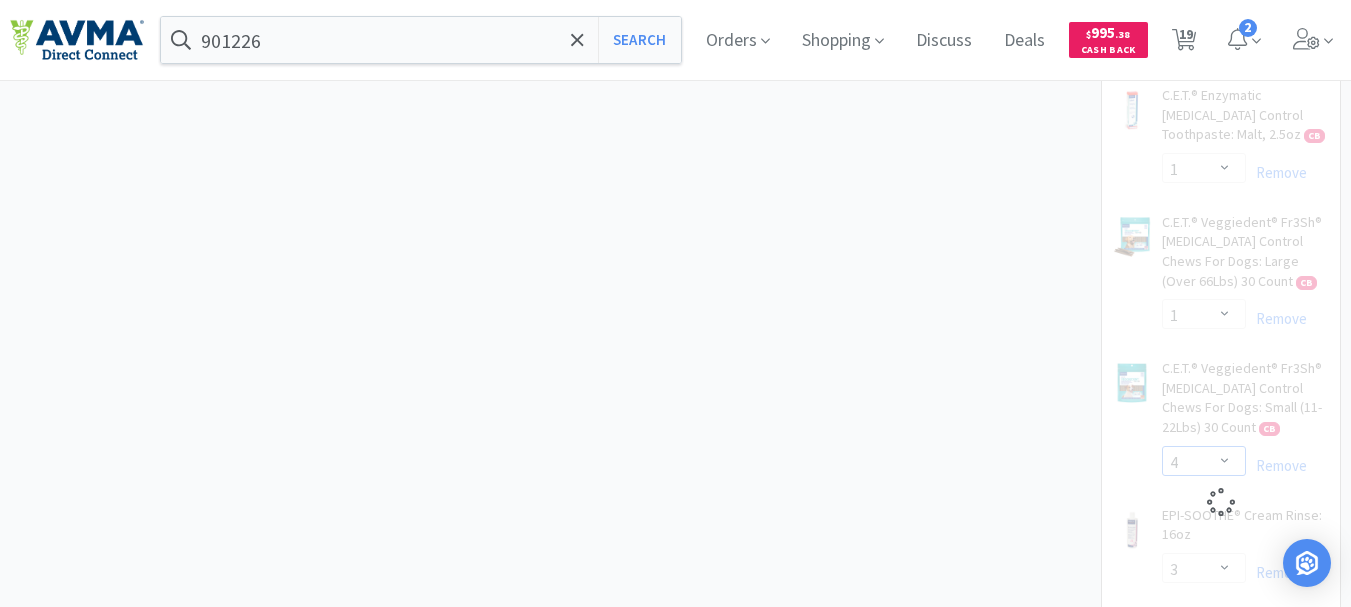 select on "5" 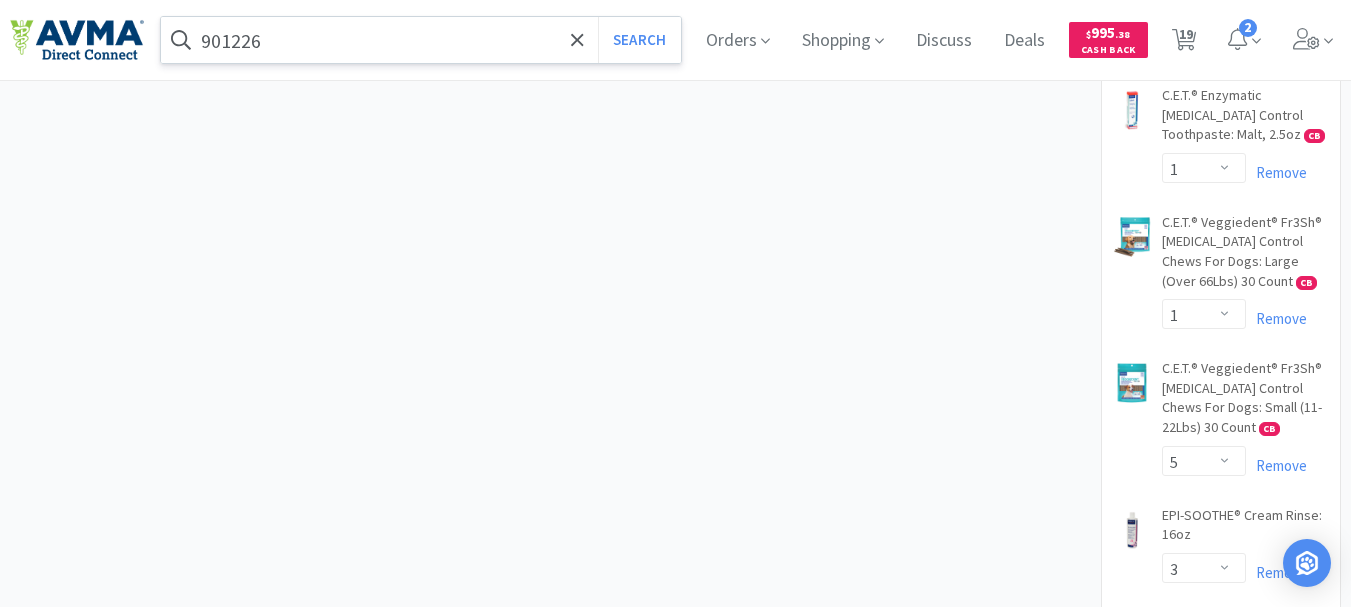 click on "901226" at bounding box center [421, 40] 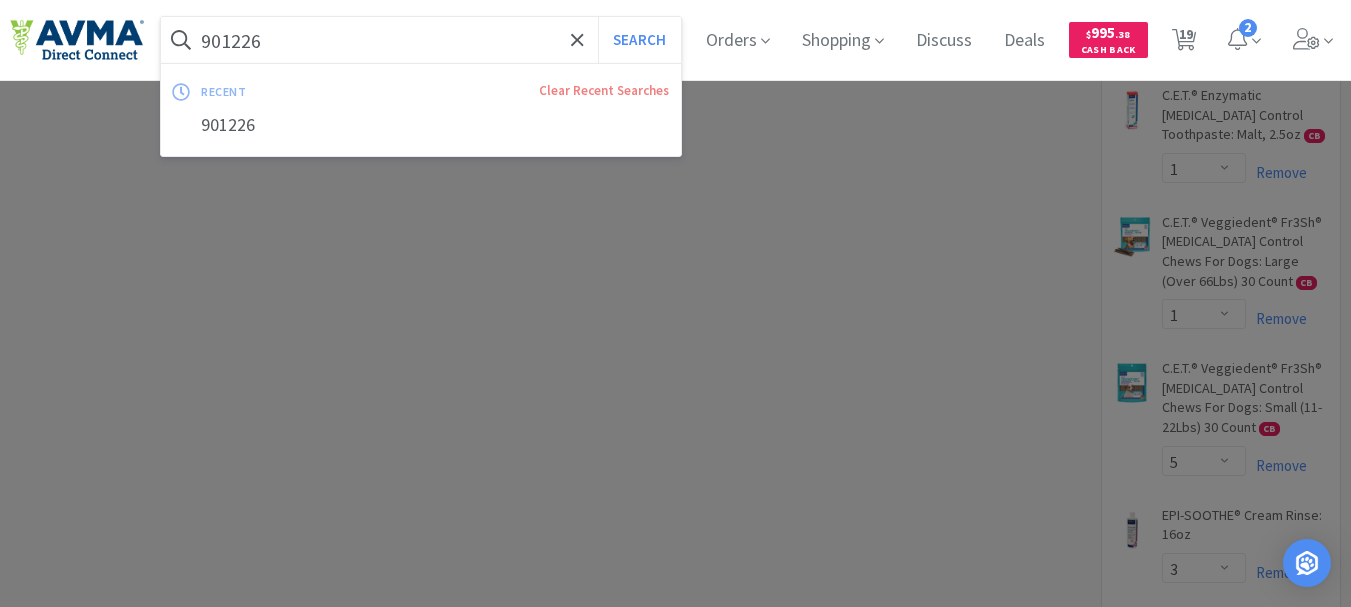 paste on "078932723" 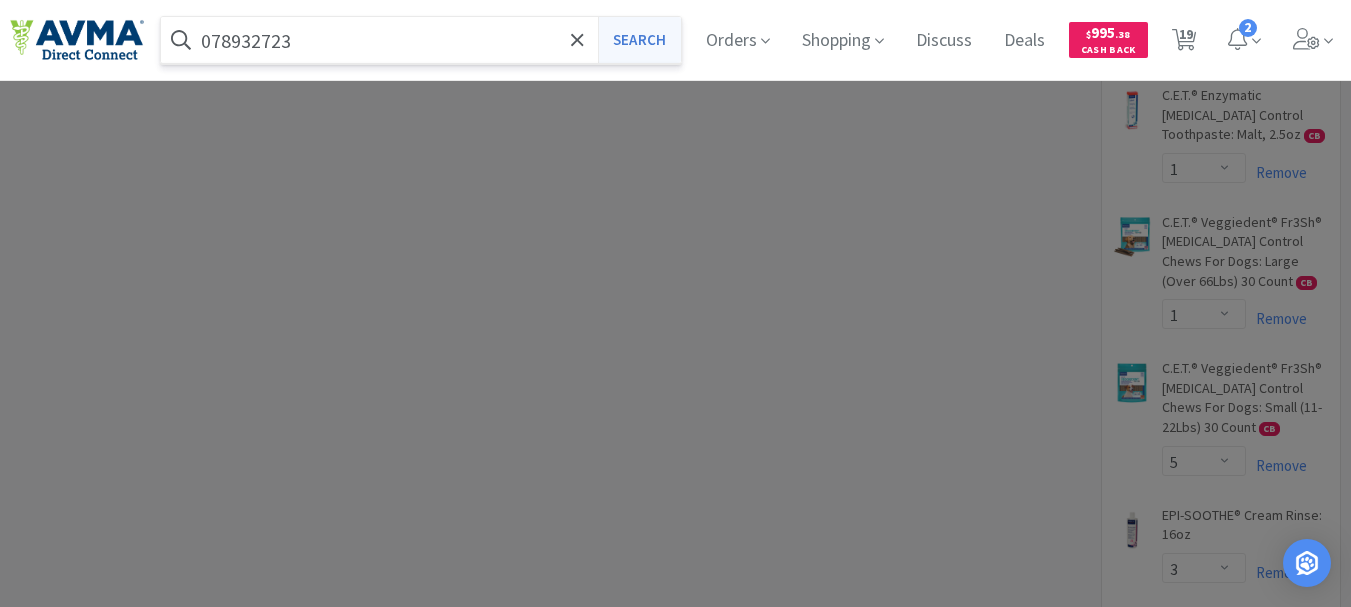 type on "078932723" 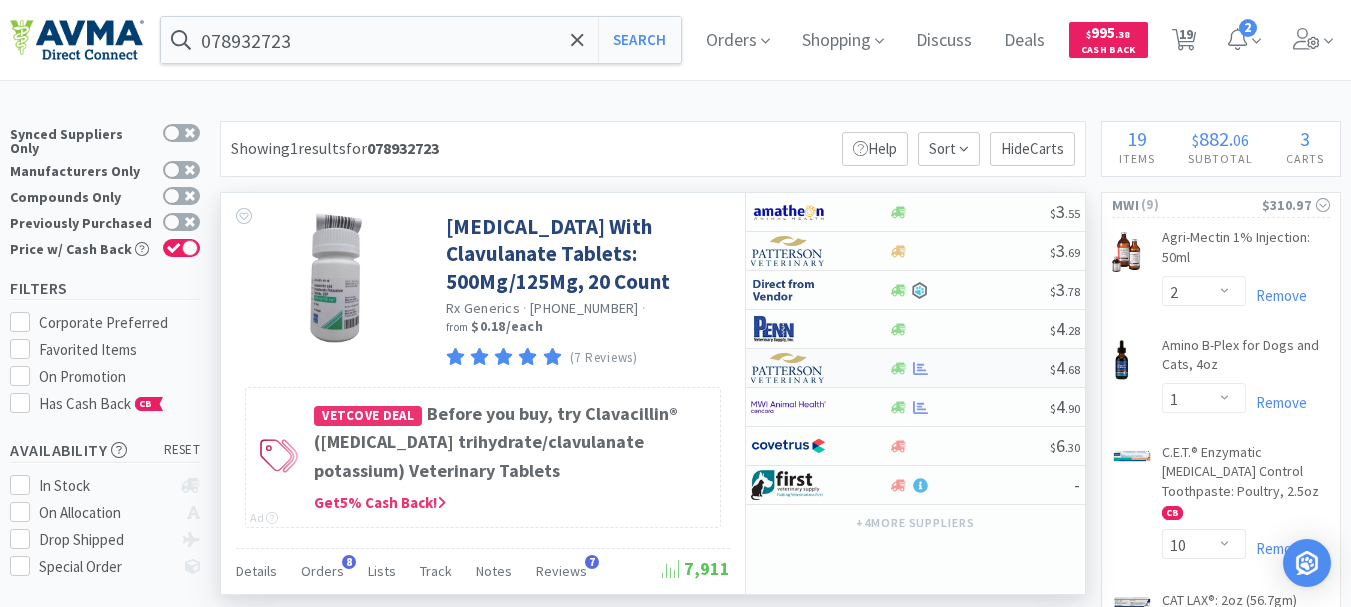 click at bounding box center (788, 368) 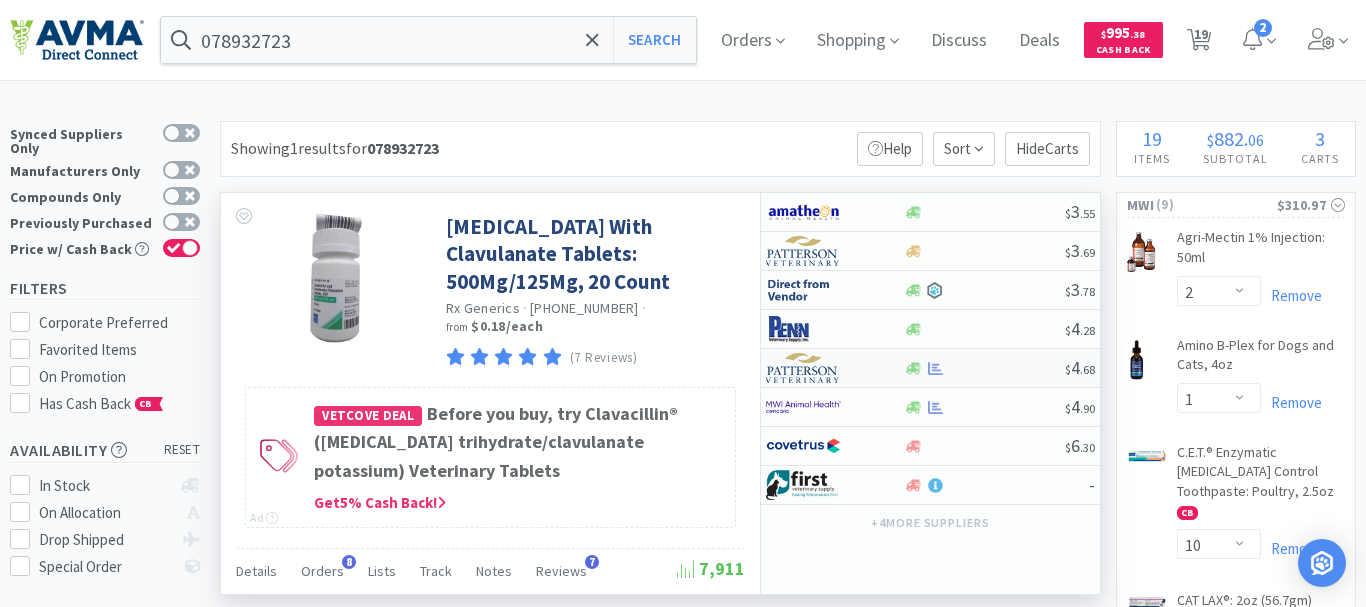 select on "1" 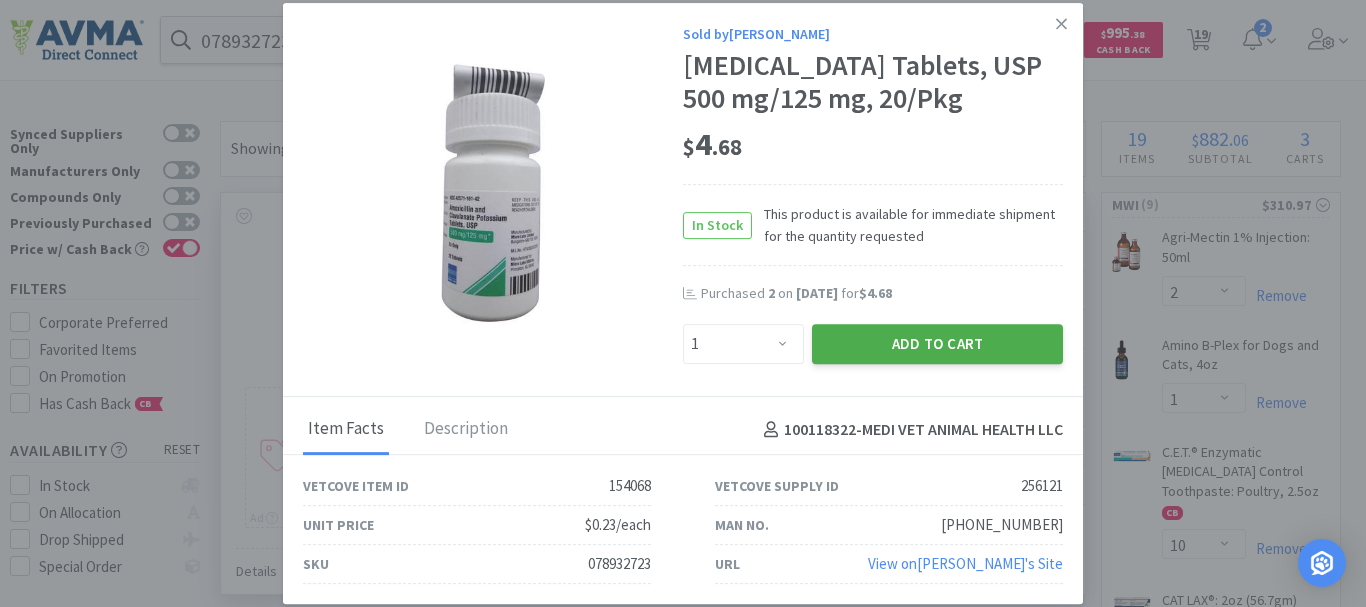 click on "Add to Cart" at bounding box center [937, 344] 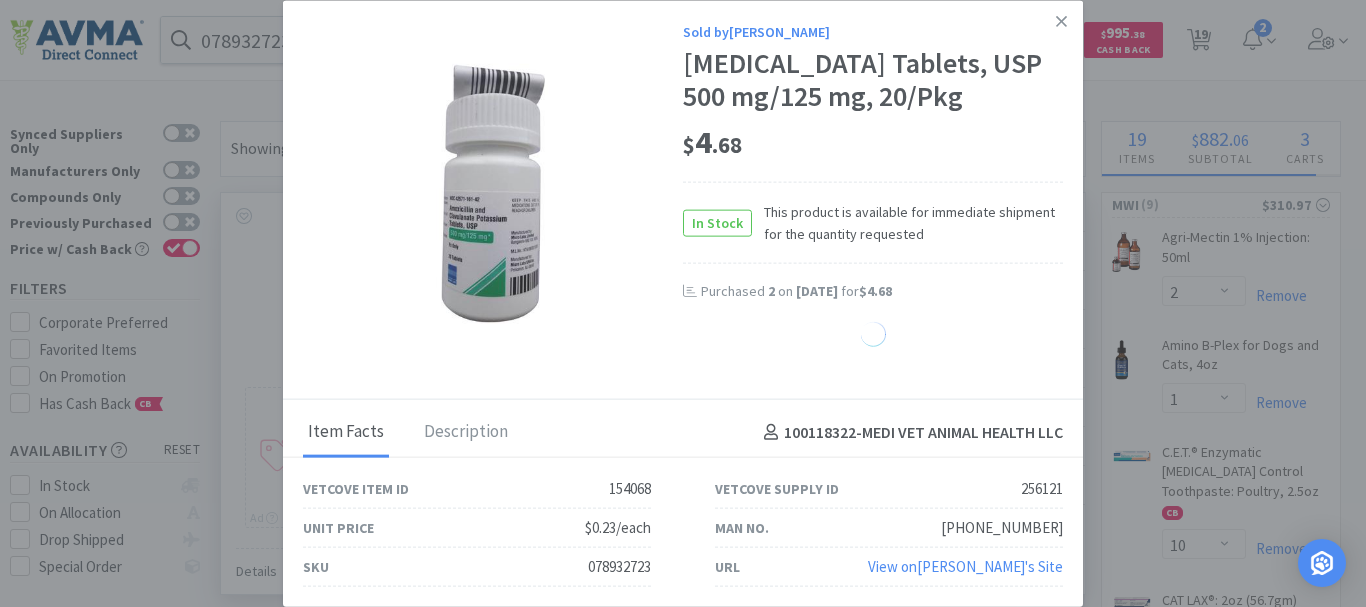 select on "1" 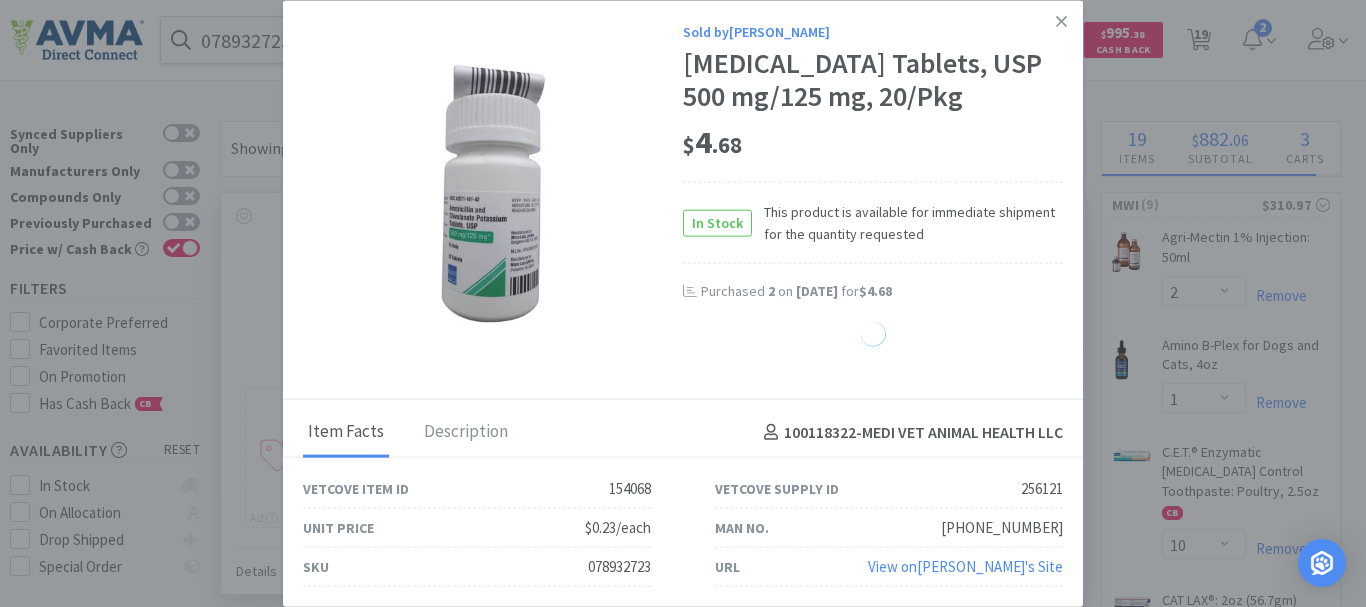 select on "3" 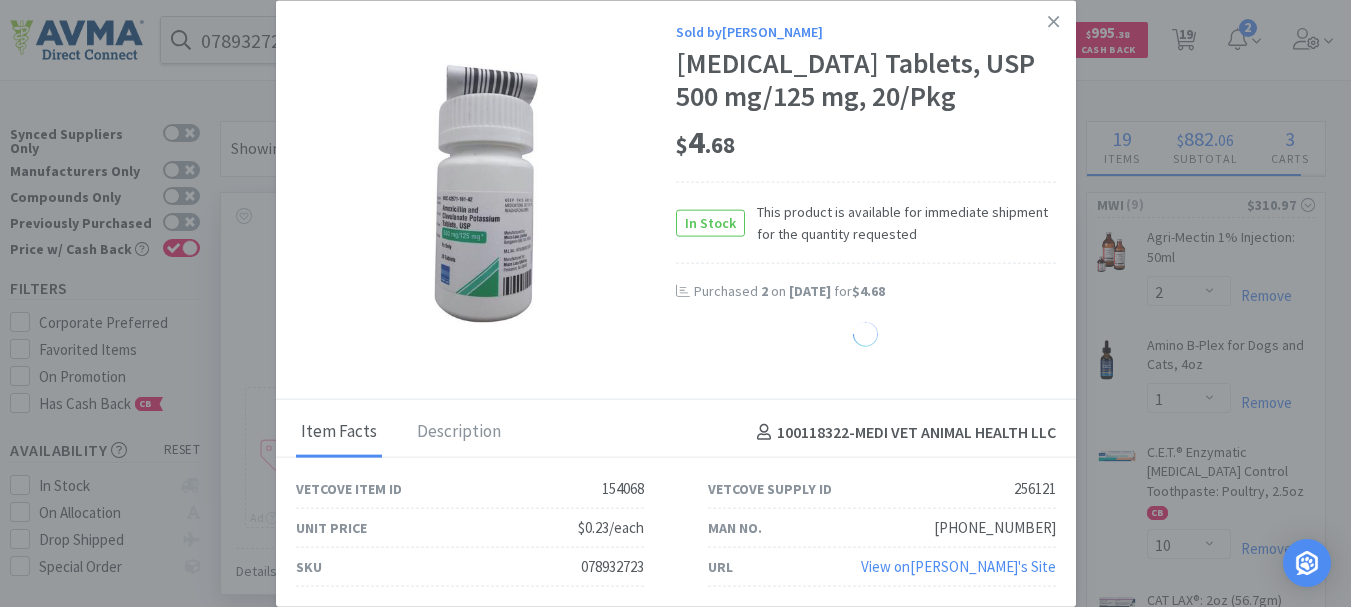 select on "5" 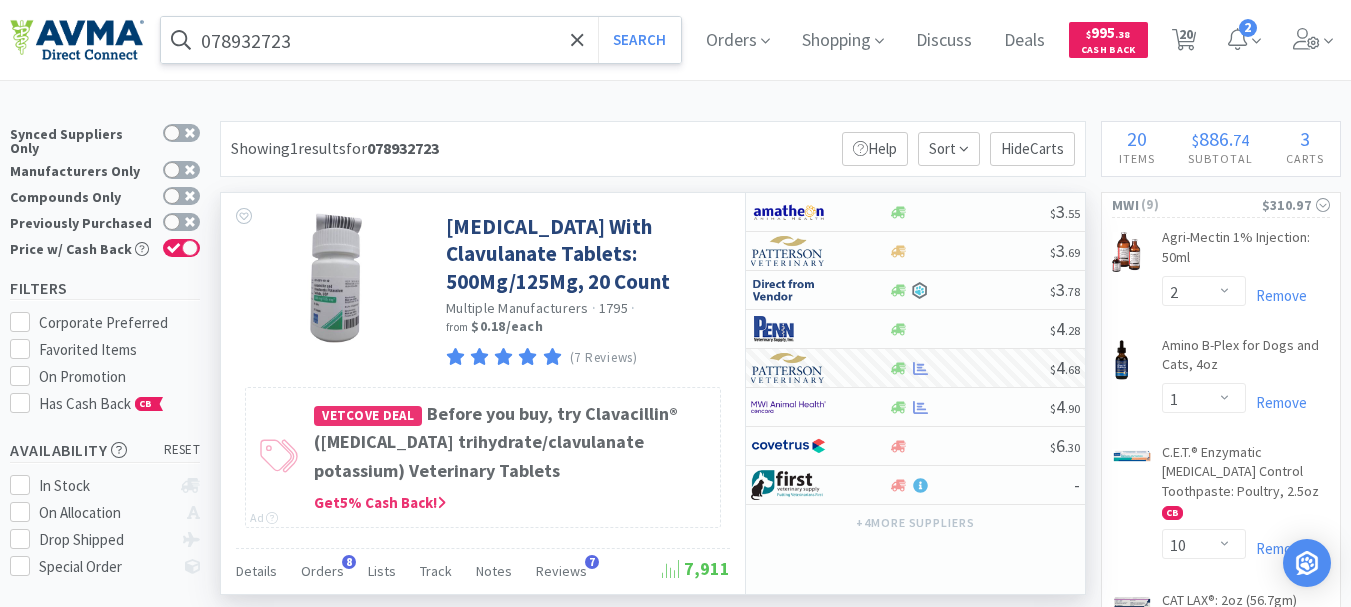 click on "078932723" at bounding box center [421, 40] 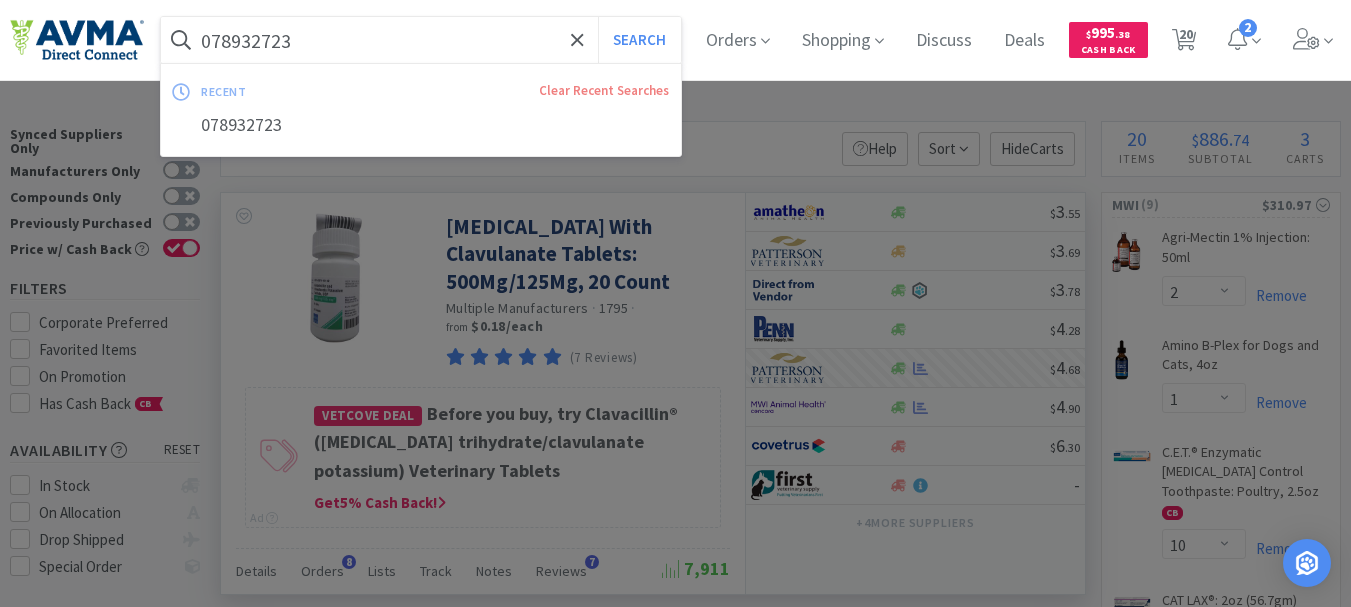 paste on "7310" 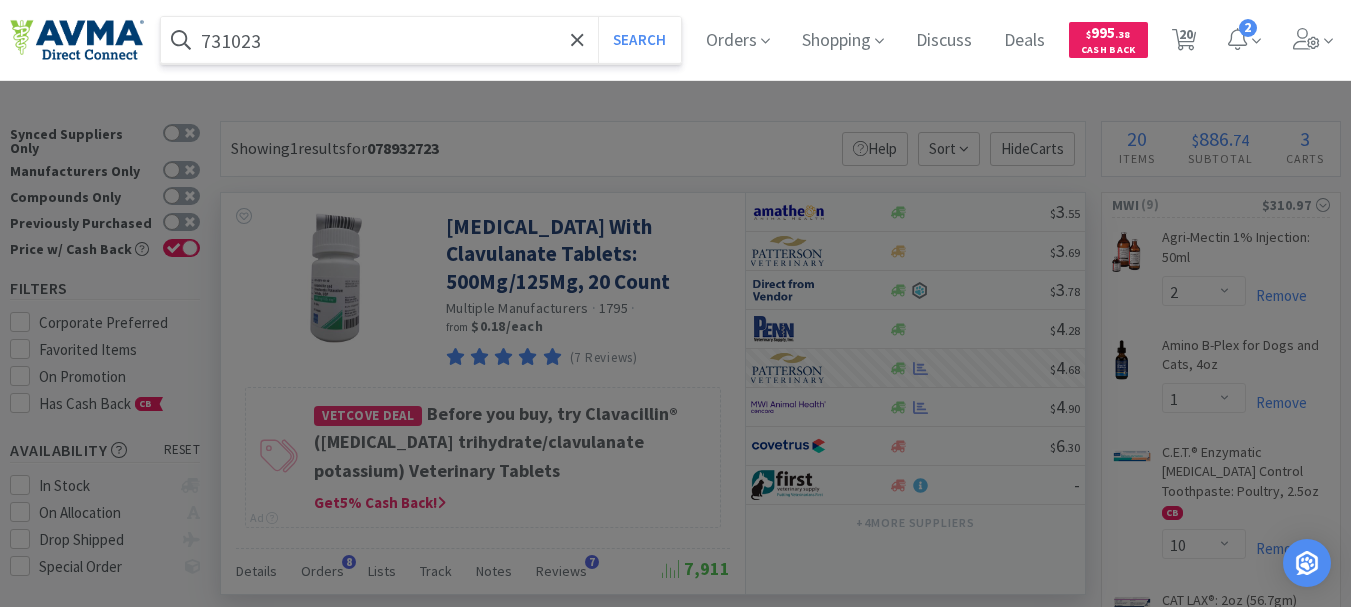 drag, startPoint x: 343, startPoint y: 43, endPoint x: 546, endPoint y: 48, distance: 203.06157 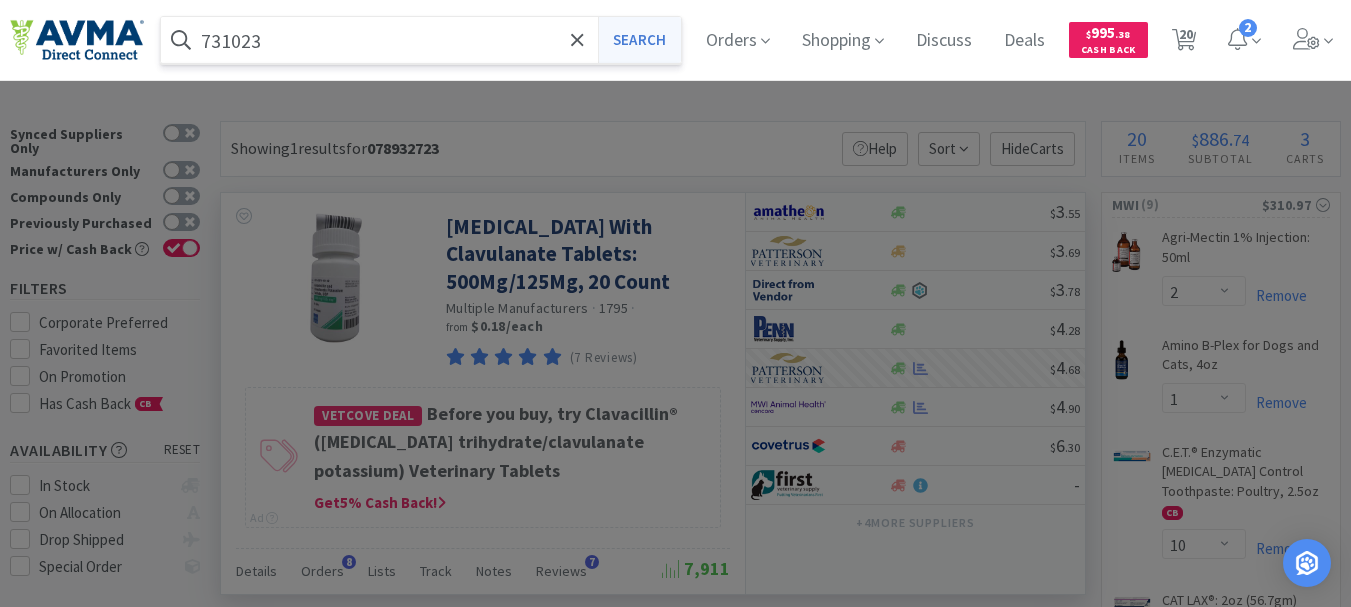 type on "731023" 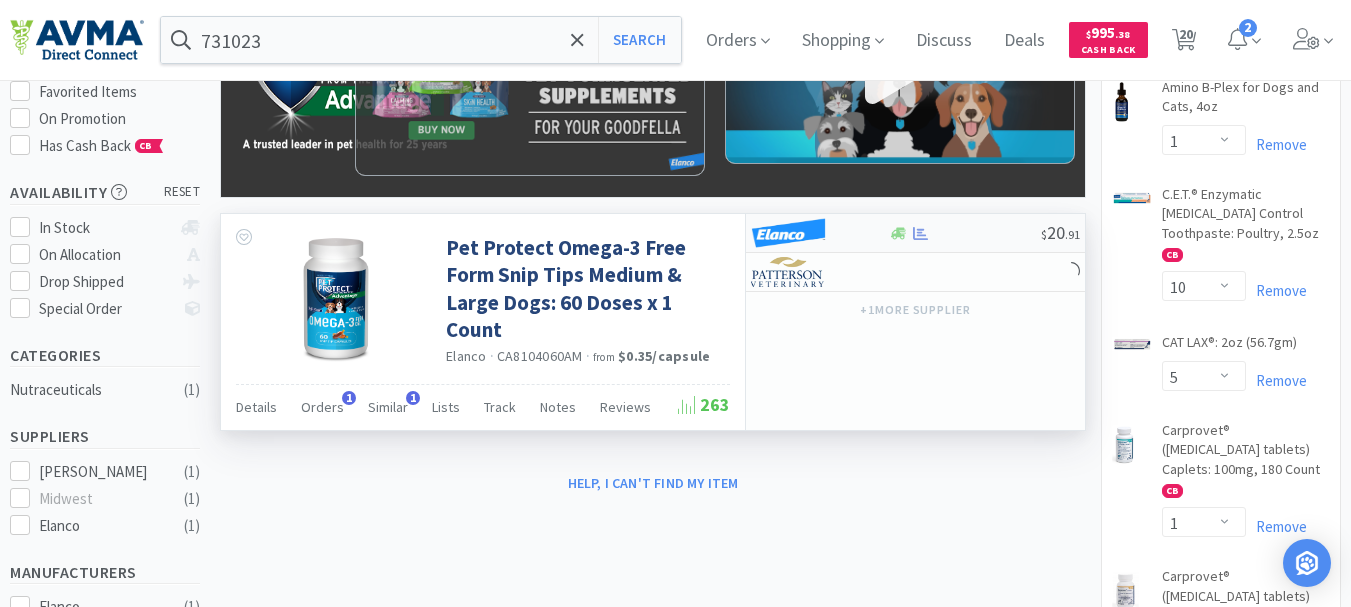 scroll, scrollTop: 300, scrollLeft: 0, axis: vertical 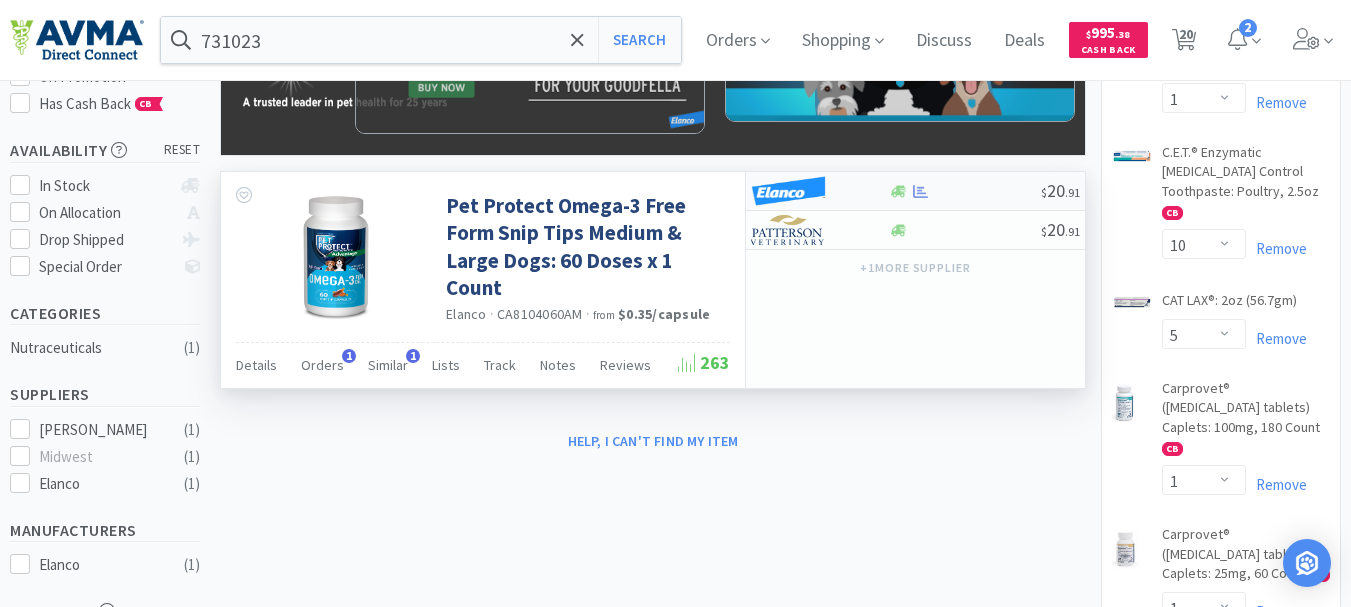click at bounding box center [788, 191] 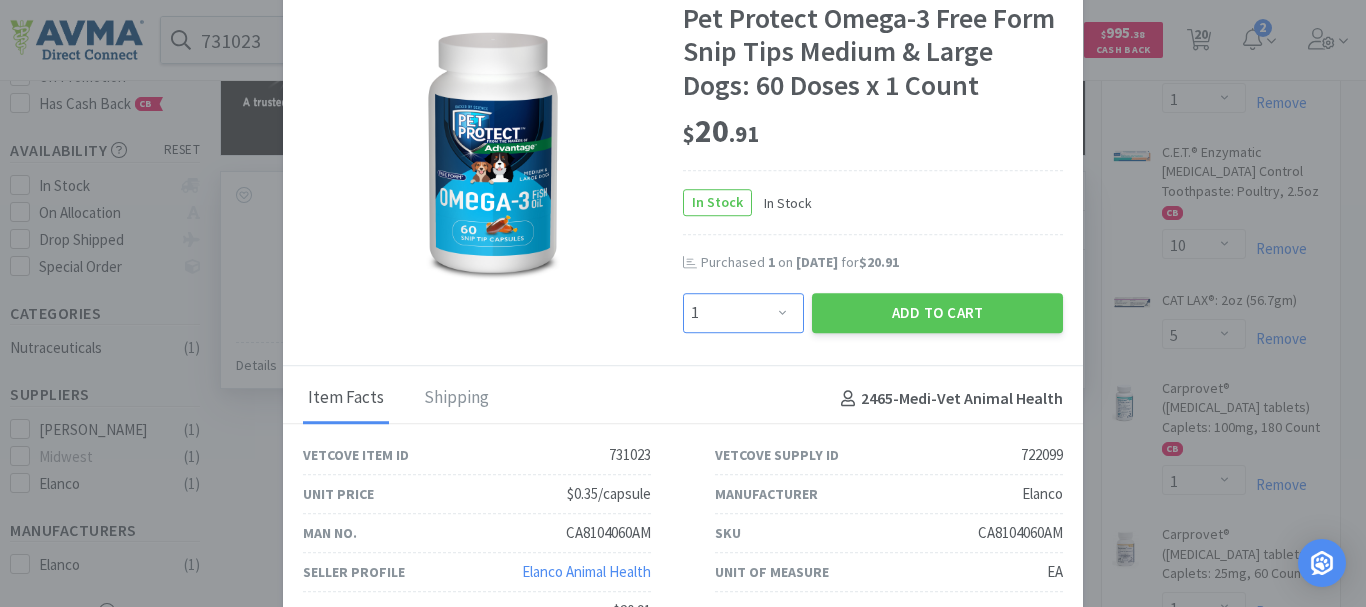 click on "Enter Quantity 1 2 3 4 5 6 7 8 9 10 11 12 13 14 15 16 17 18 19 20 Enter Quantity" at bounding box center [743, 313] 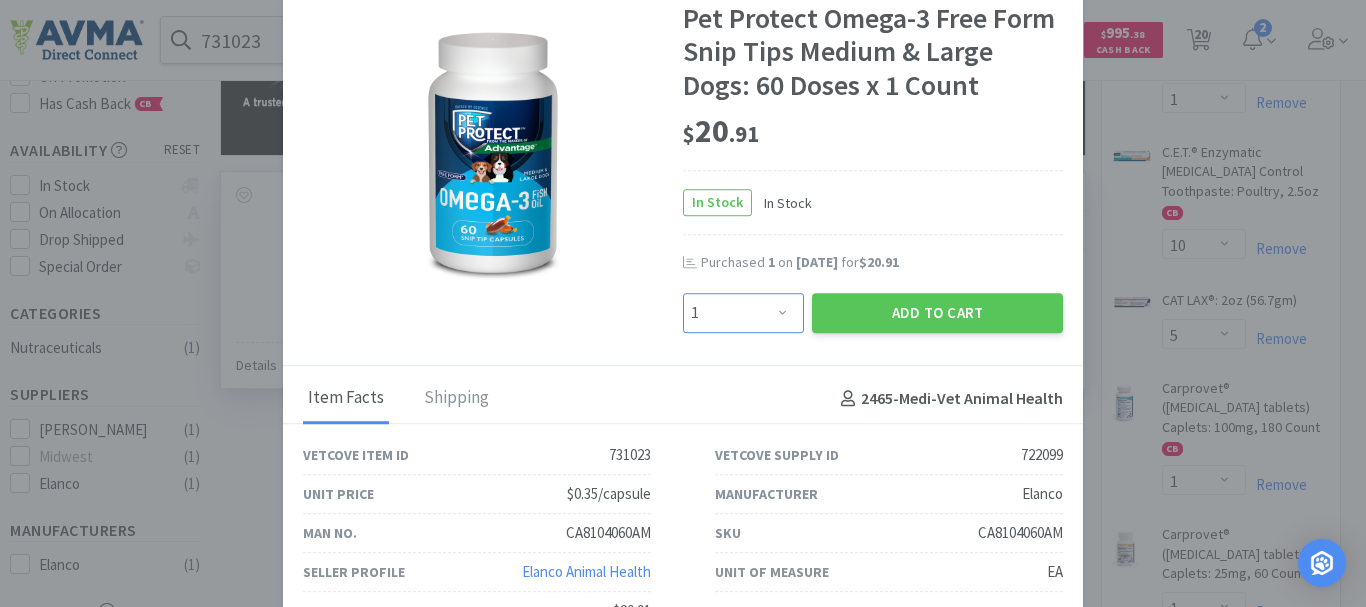 select on "2" 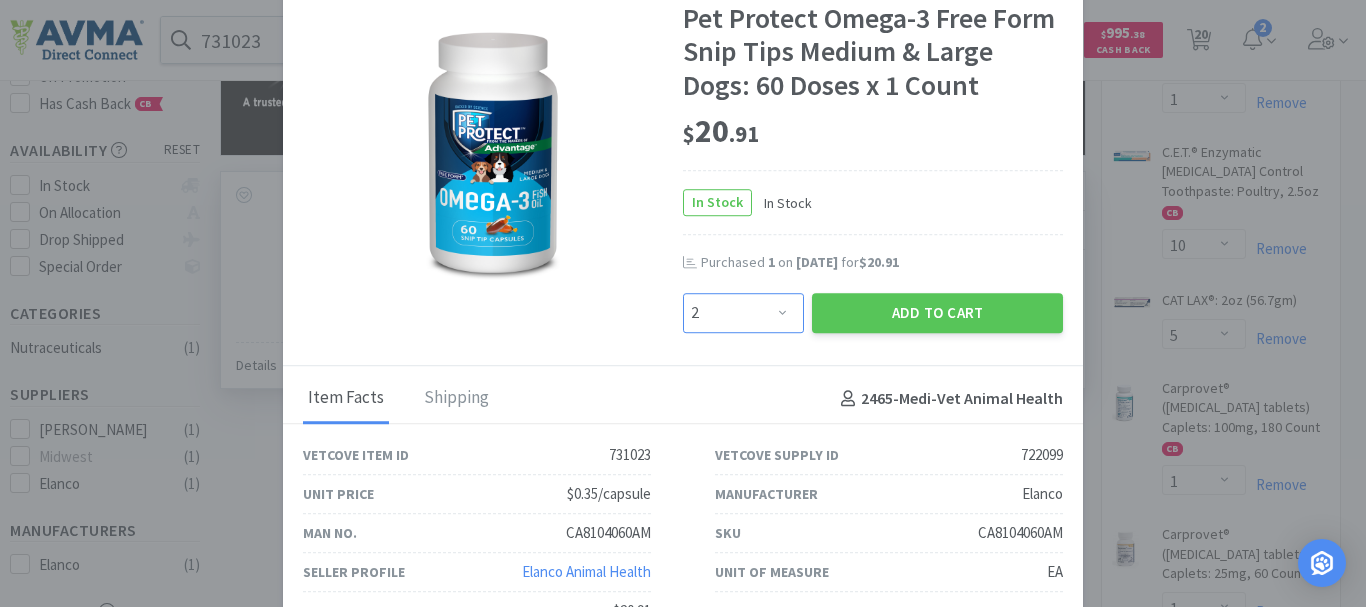 click on "Enter Quantity 1 2 3 4 5 6 7 8 9 10 11 12 13 14 15 16 17 18 19 20 Enter Quantity" at bounding box center [743, 313] 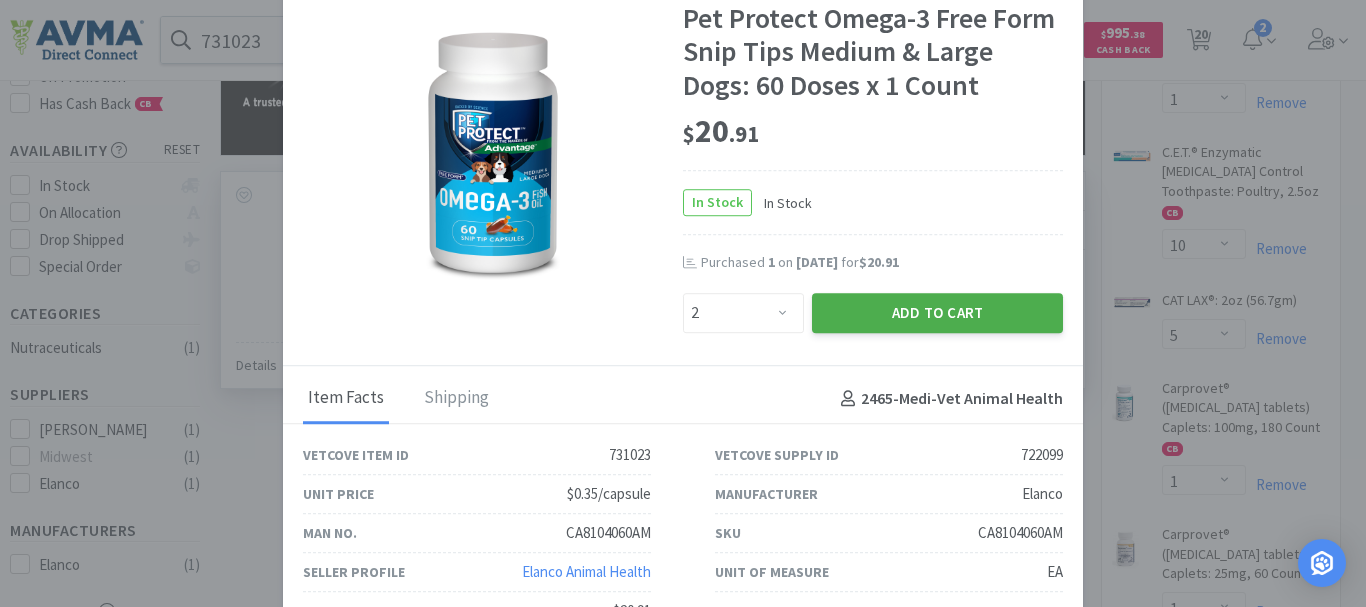 click on "Add to Cart" at bounding box center [937, 313] 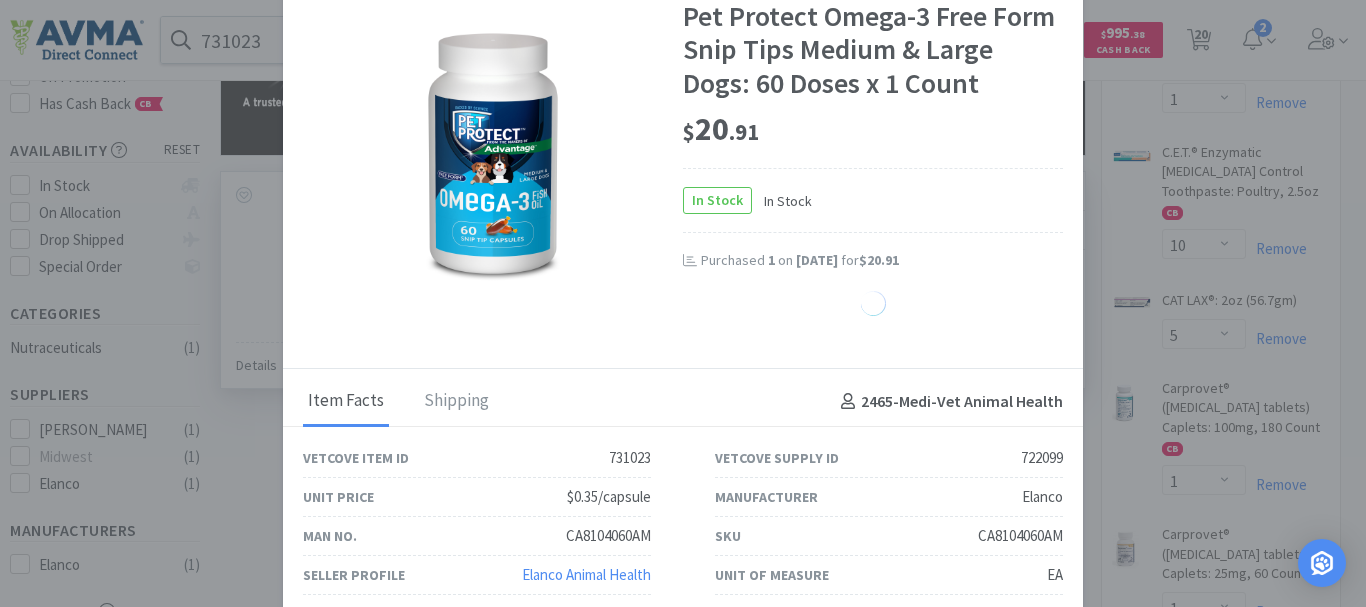 select on "2" 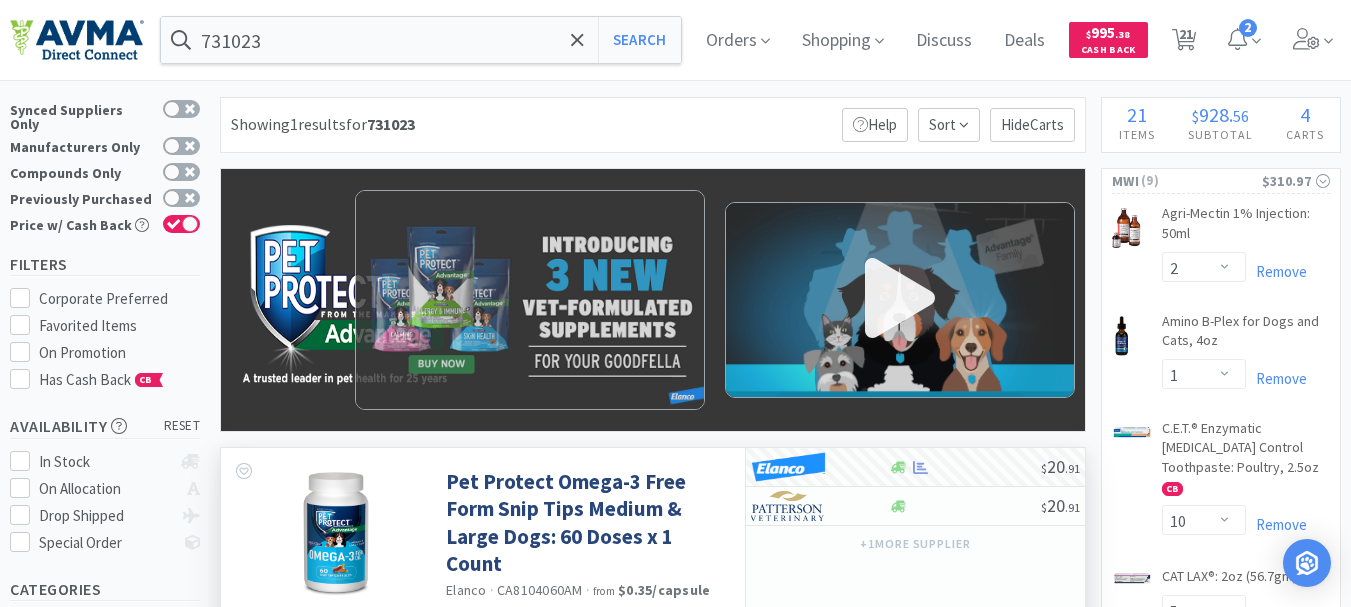 scroll, scrollTop: 0, scrollLeft: 0, axis: both 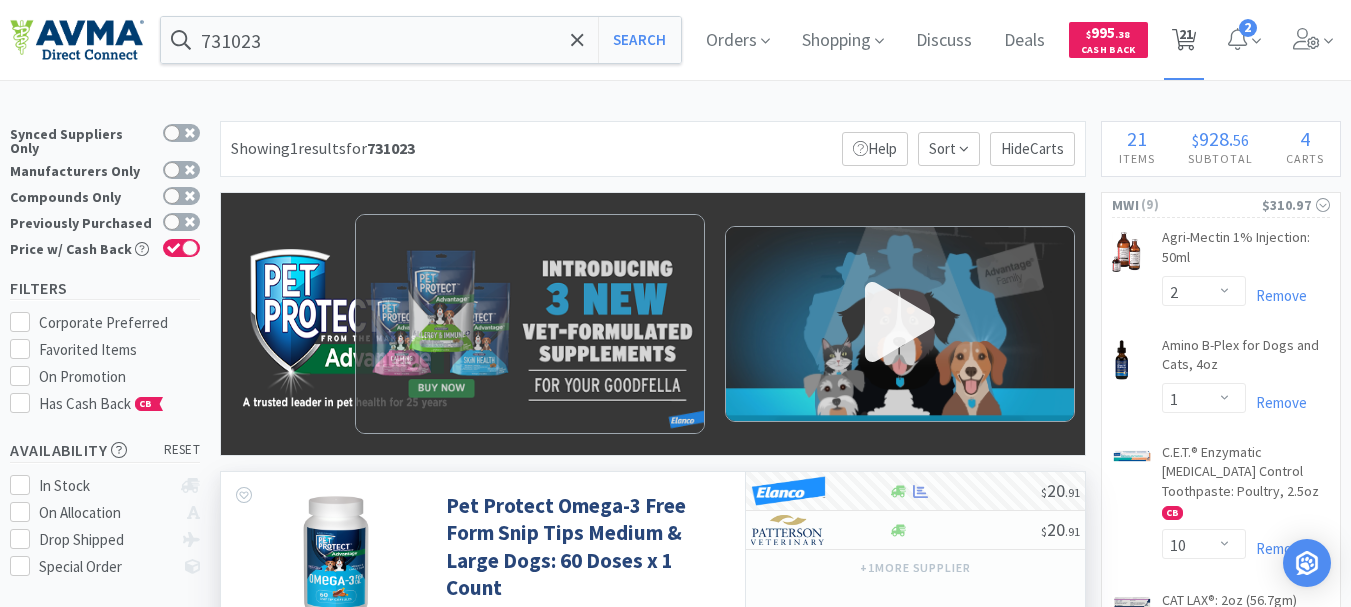 drag, startPoint x: 1203, startPoint y: 38, endPoint x: 1201, endPoint y: 50, distance: 12.165525 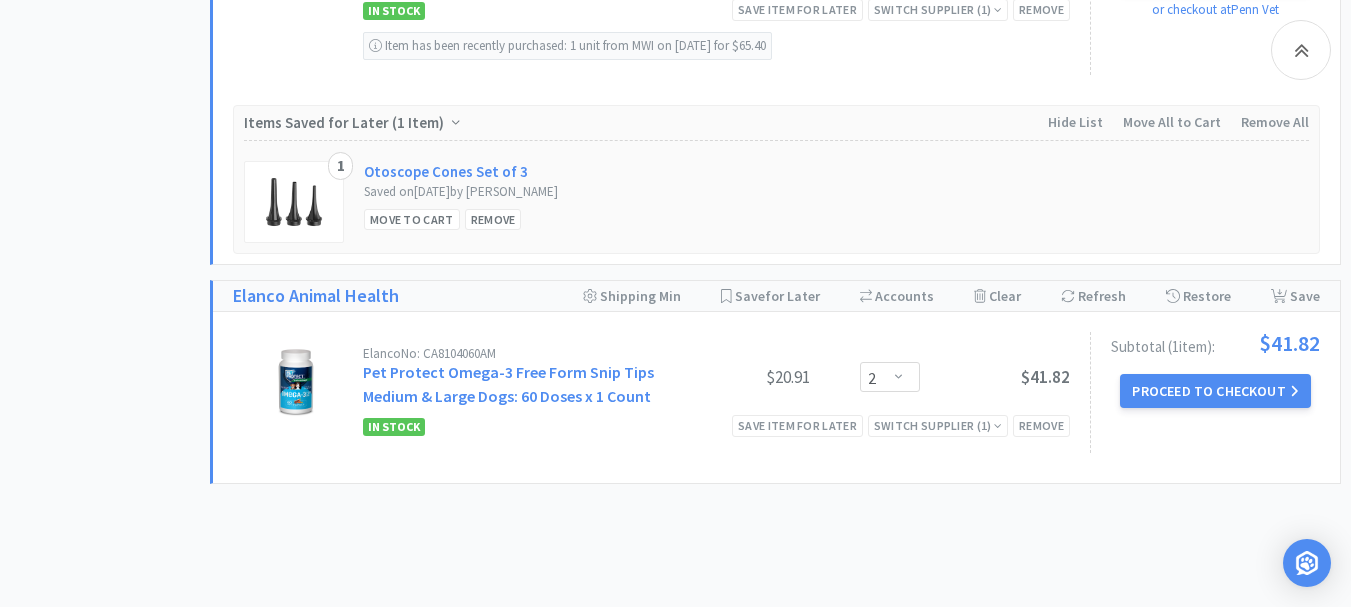 scroll, scrollTop: 4637, scrollLeft: 0, axis: vertical 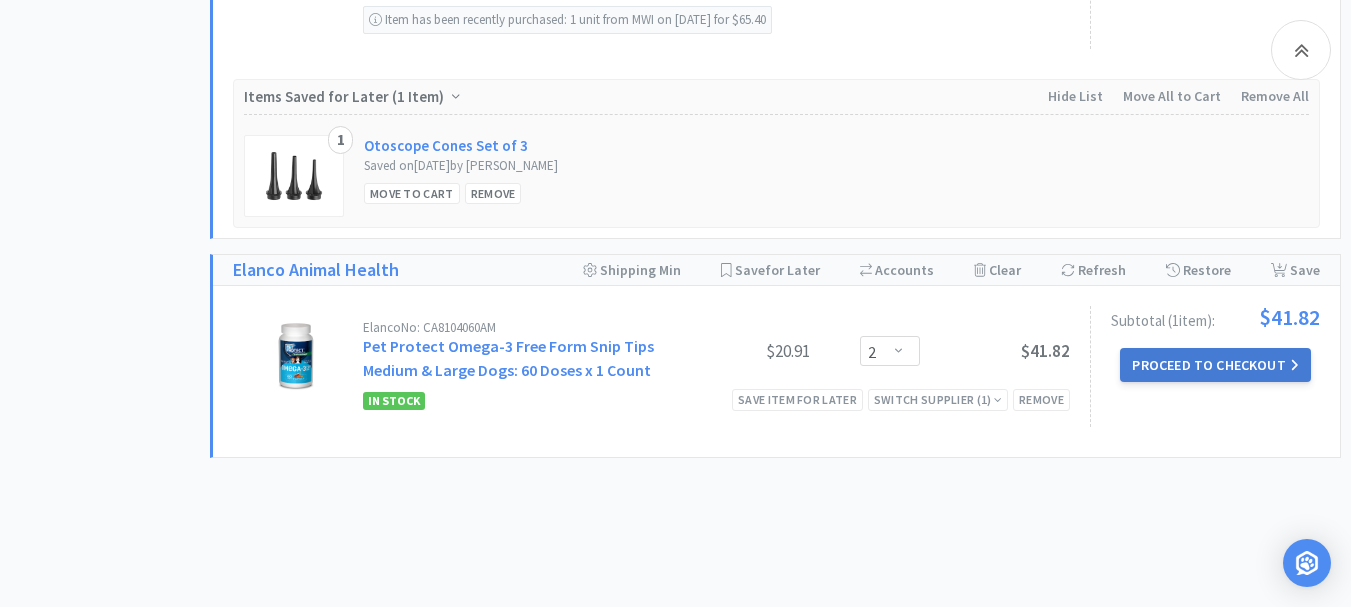 click on "Proceed to Checkout" at bounding box center (1215, 365) 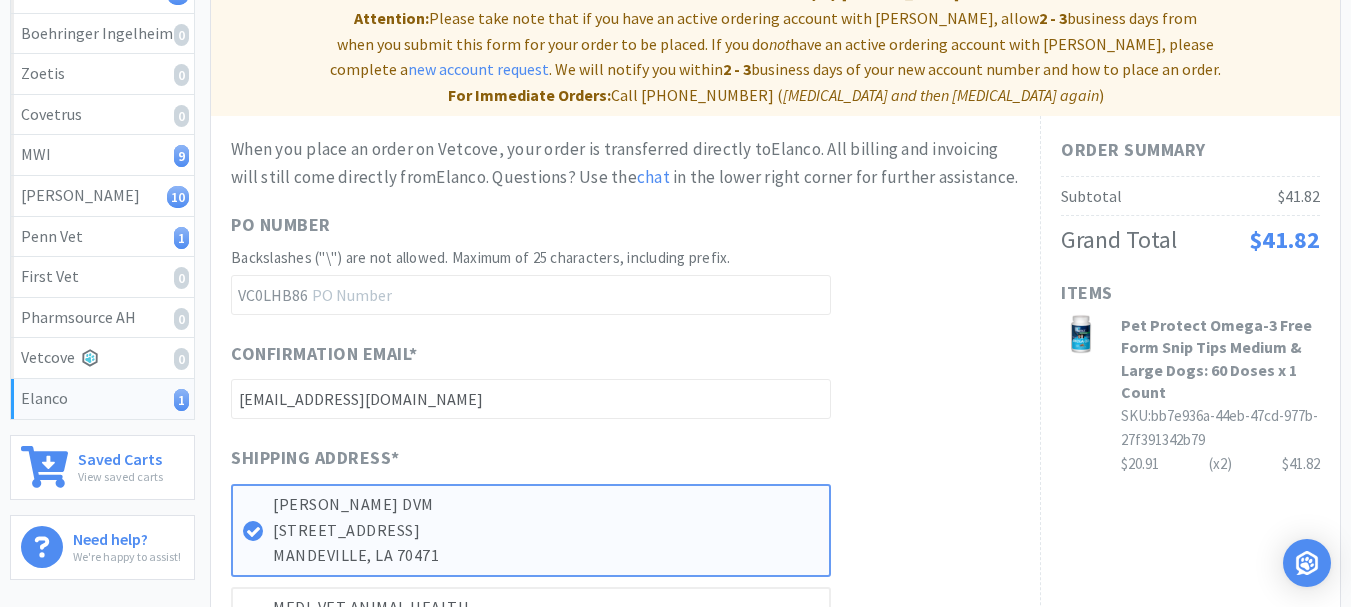 scroll, scrollTop: 300, scrollLeft: 0, axis: vertical 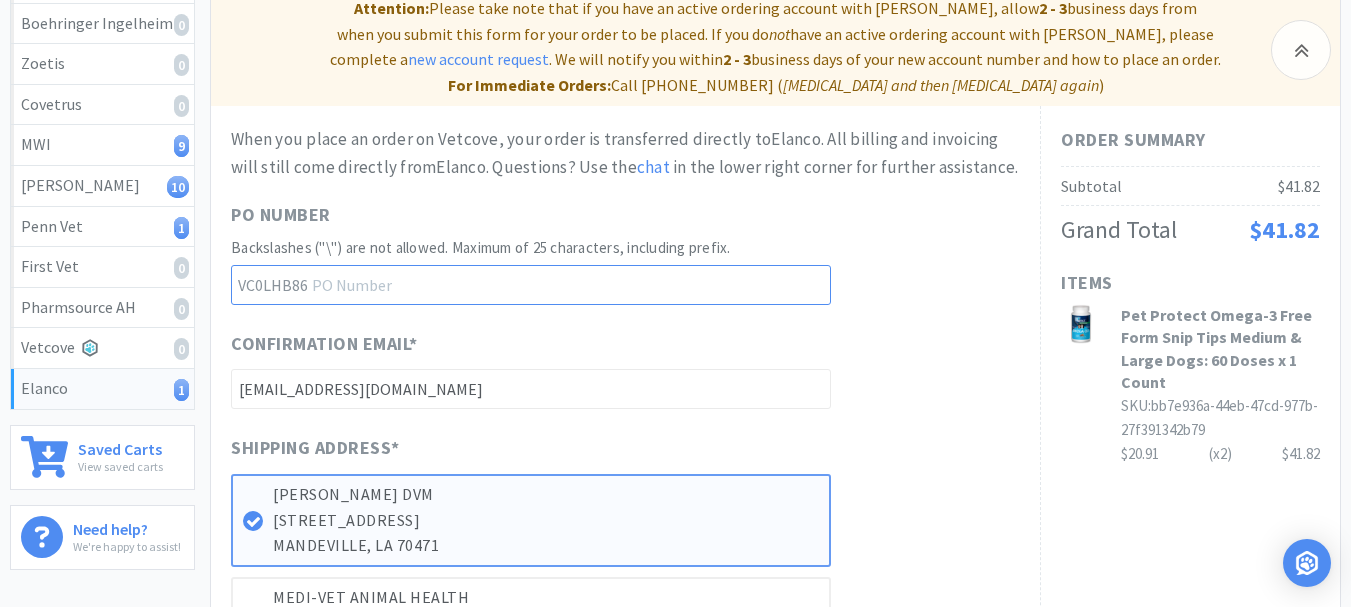 click at bounding box center (531, 285) 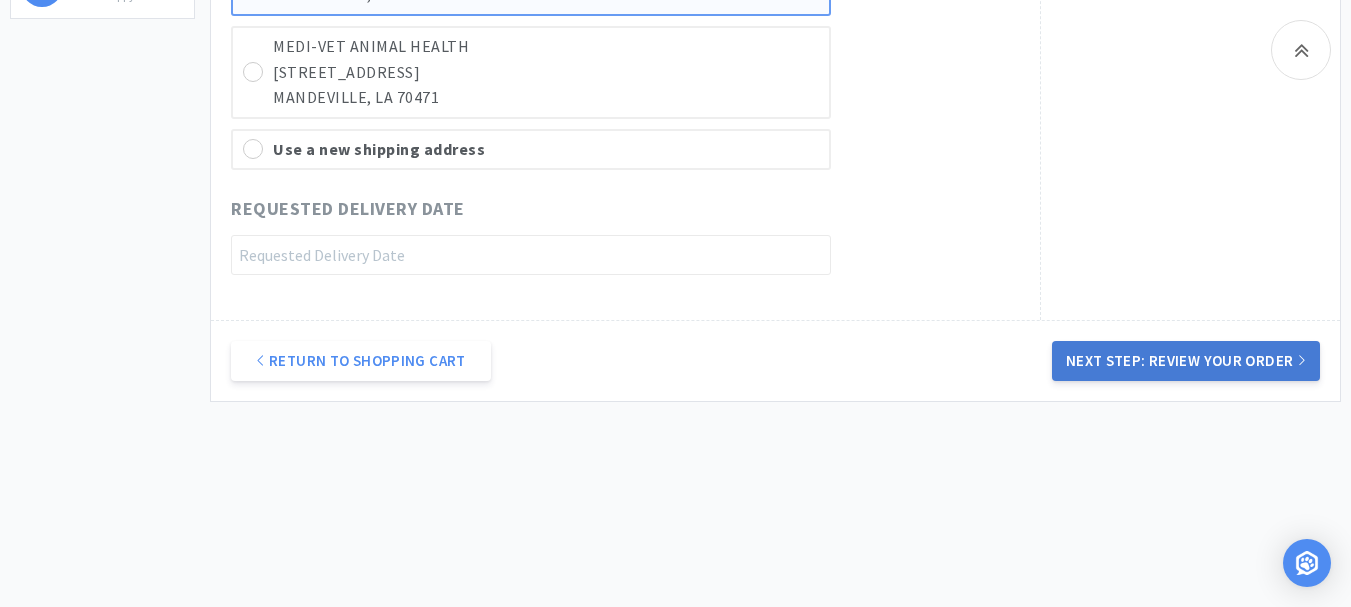 type on "52124" 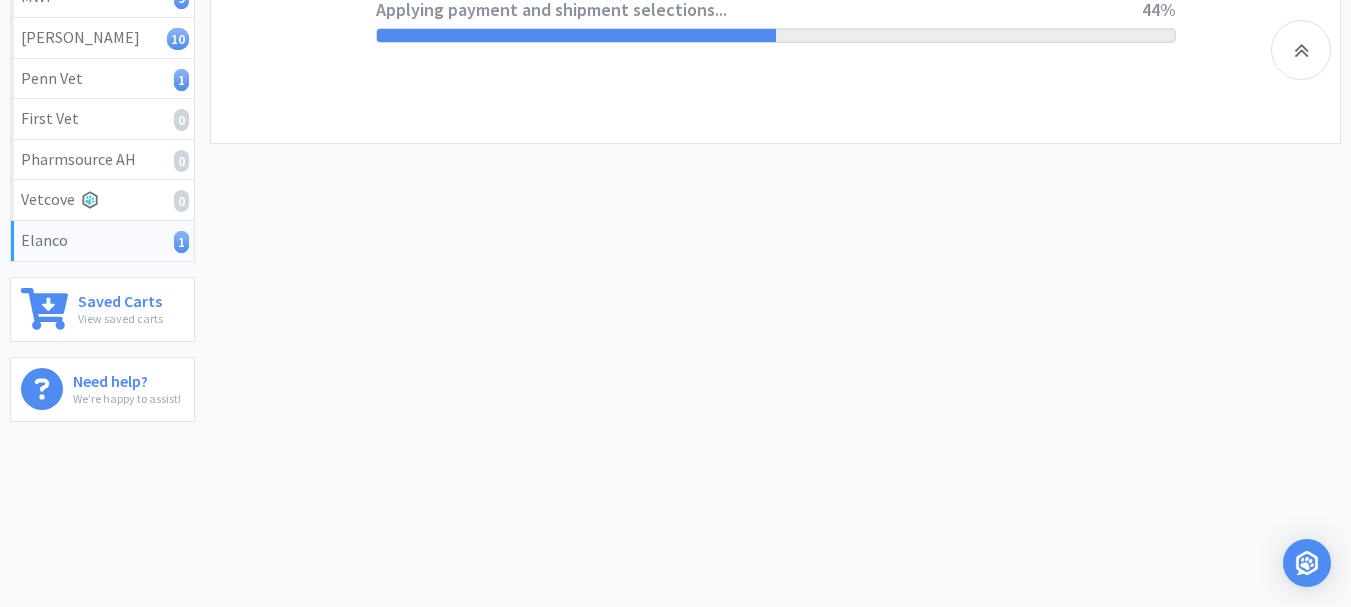 scroll, scrollTop: 0, scrollLeft: 0, axis: both 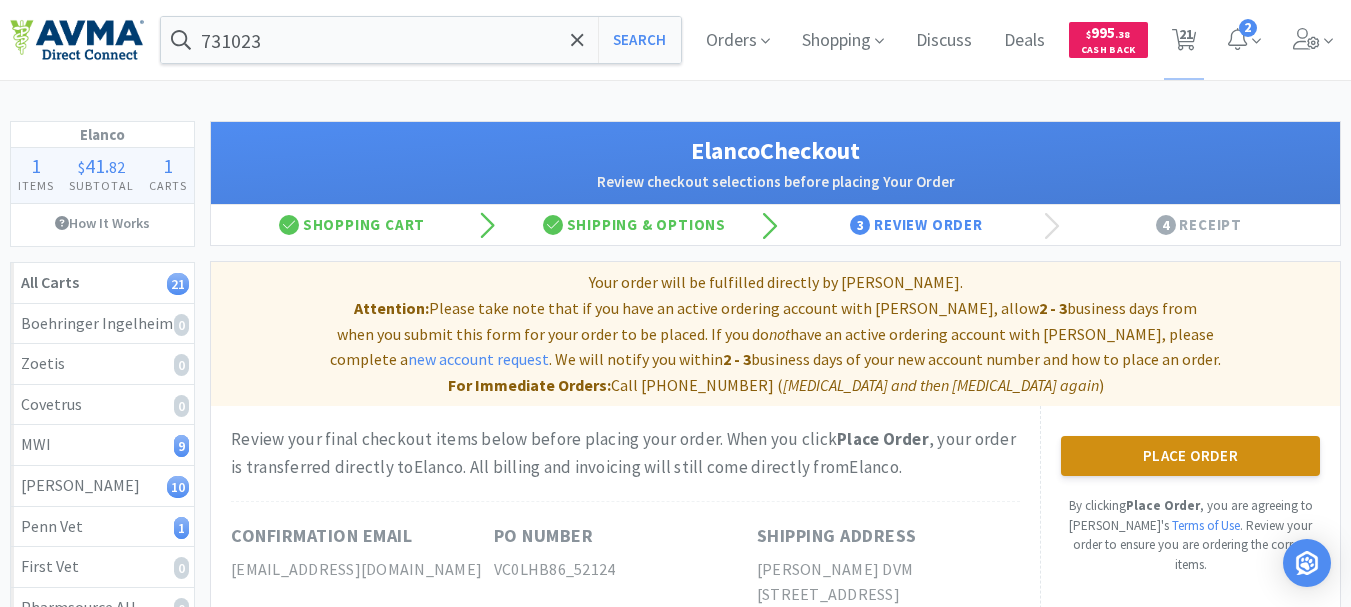 click on "Place Order" at bounding box center [1190, 456] 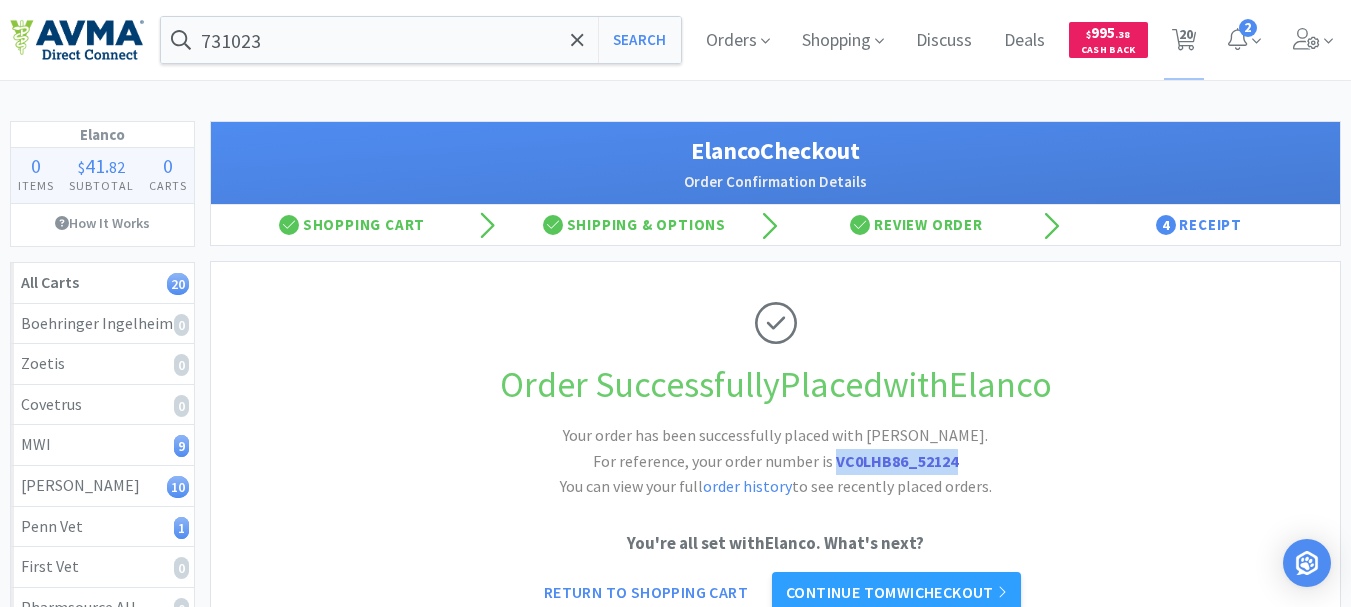 drag, startPoint x: 963, startPoint y: 458, endPoint x: 836, endPoint y: 468, distance: 127.39309 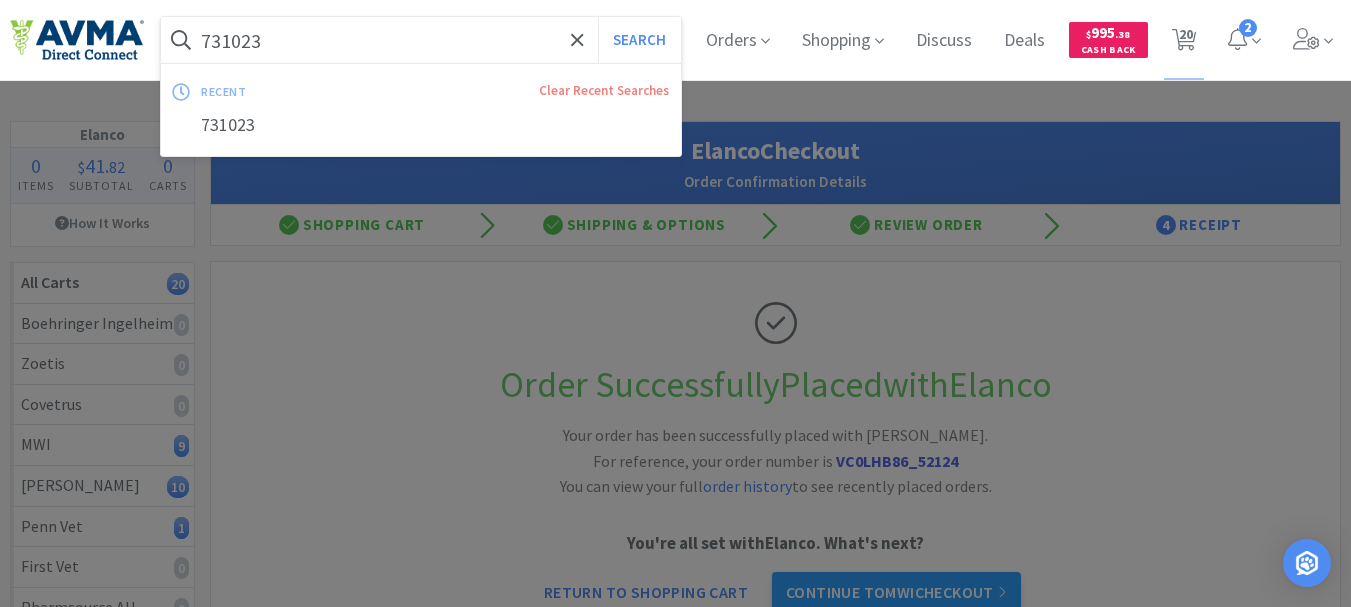 click on "731023" at bounding box center [421, 40] 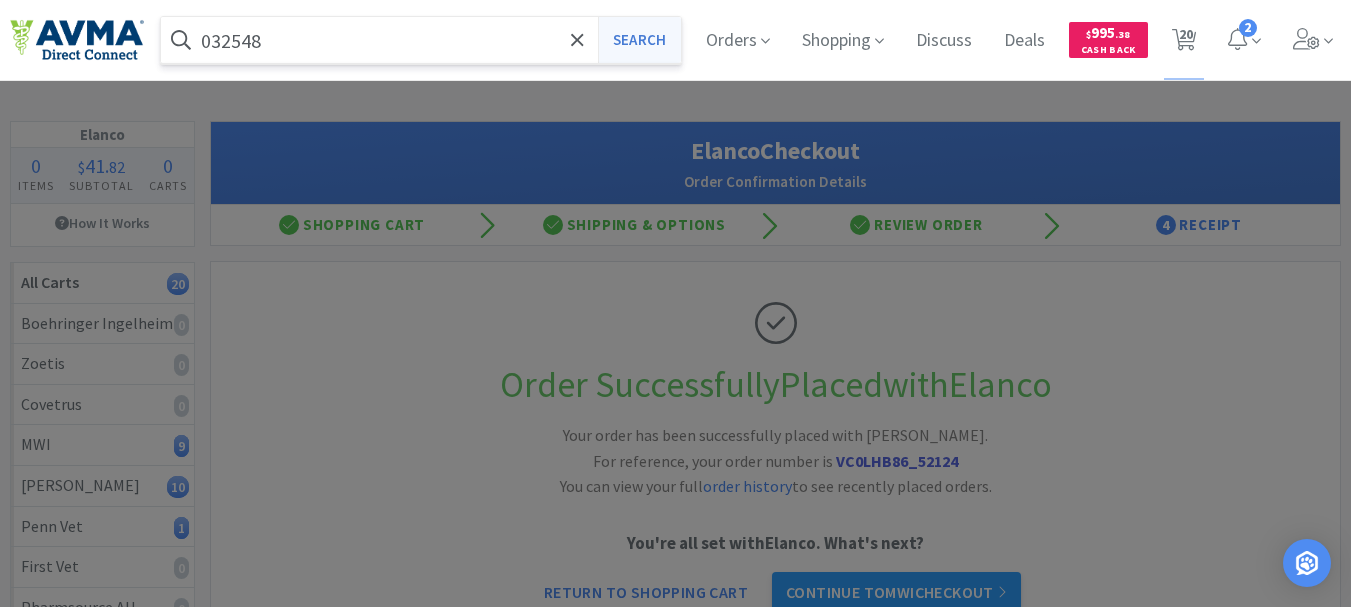 type on "032548" 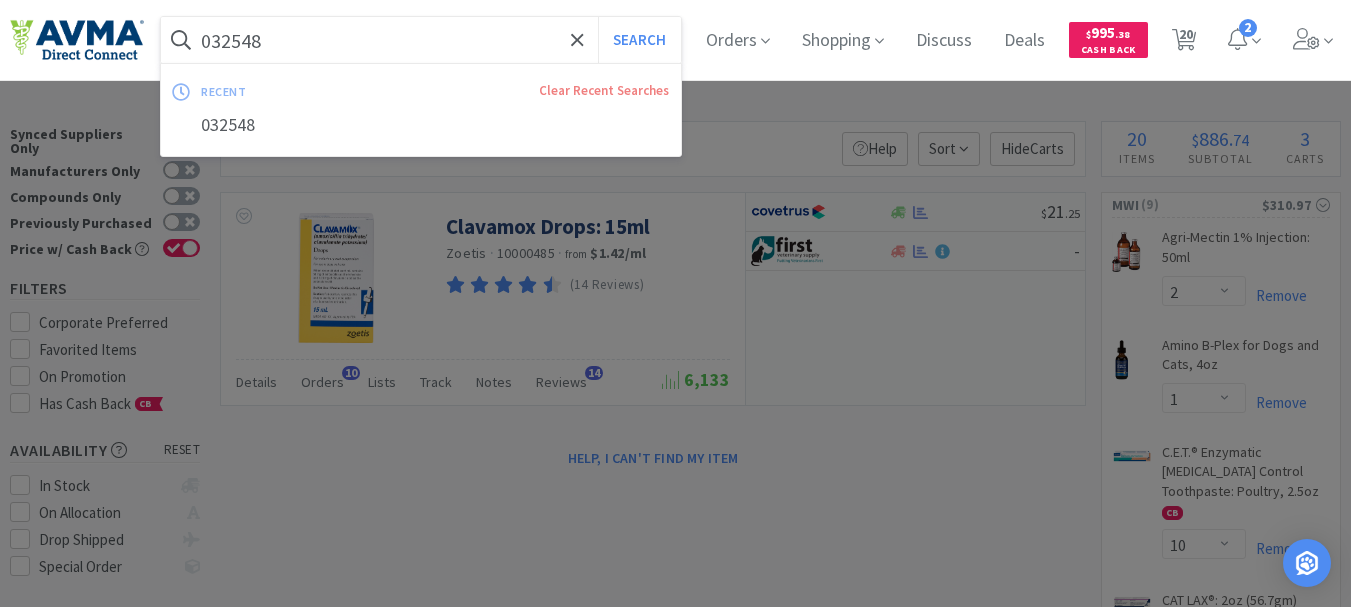 click on "032548" at bounding box center (421, 40) 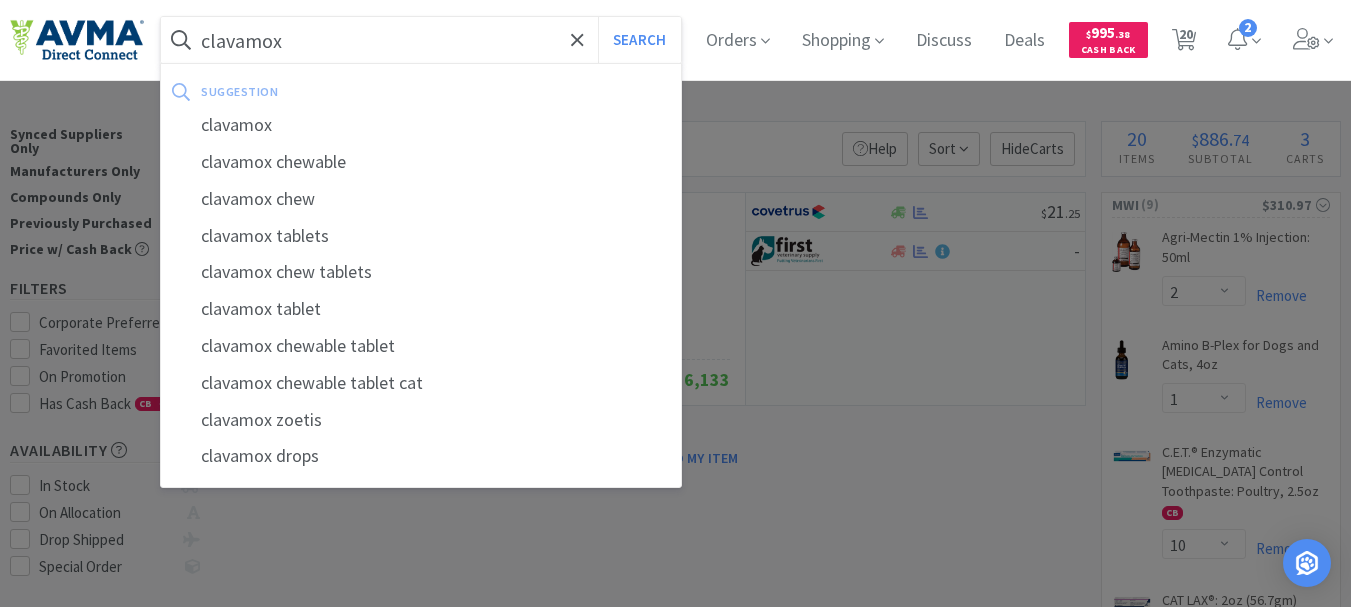 click on "Search" at bounding box center (639, 40) 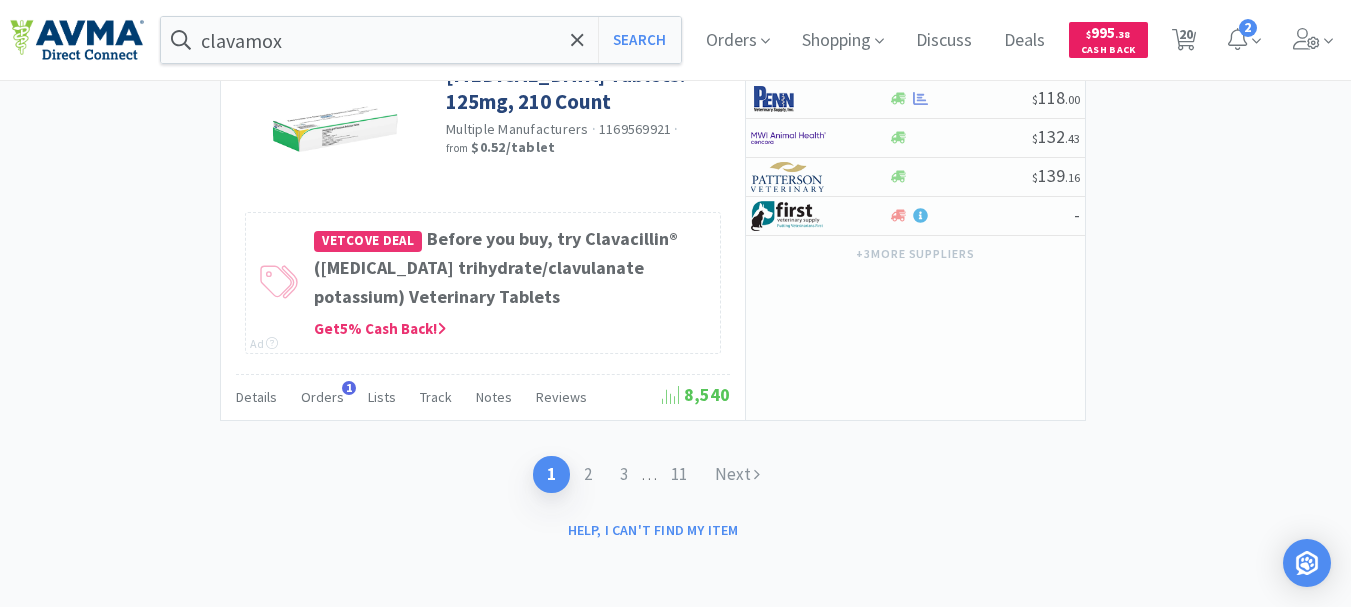 scroll, scrollTop: 4380, scrollLeft: 0, axis: vertical 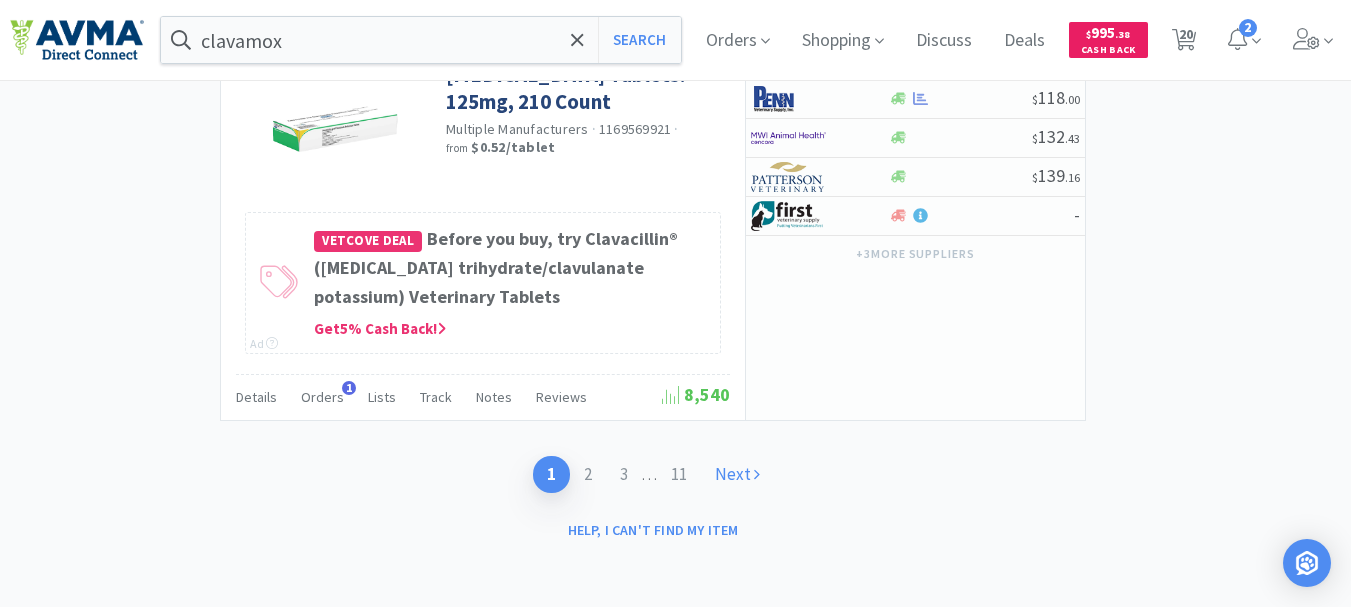 click on "Next" at bounding box center (737, 474) 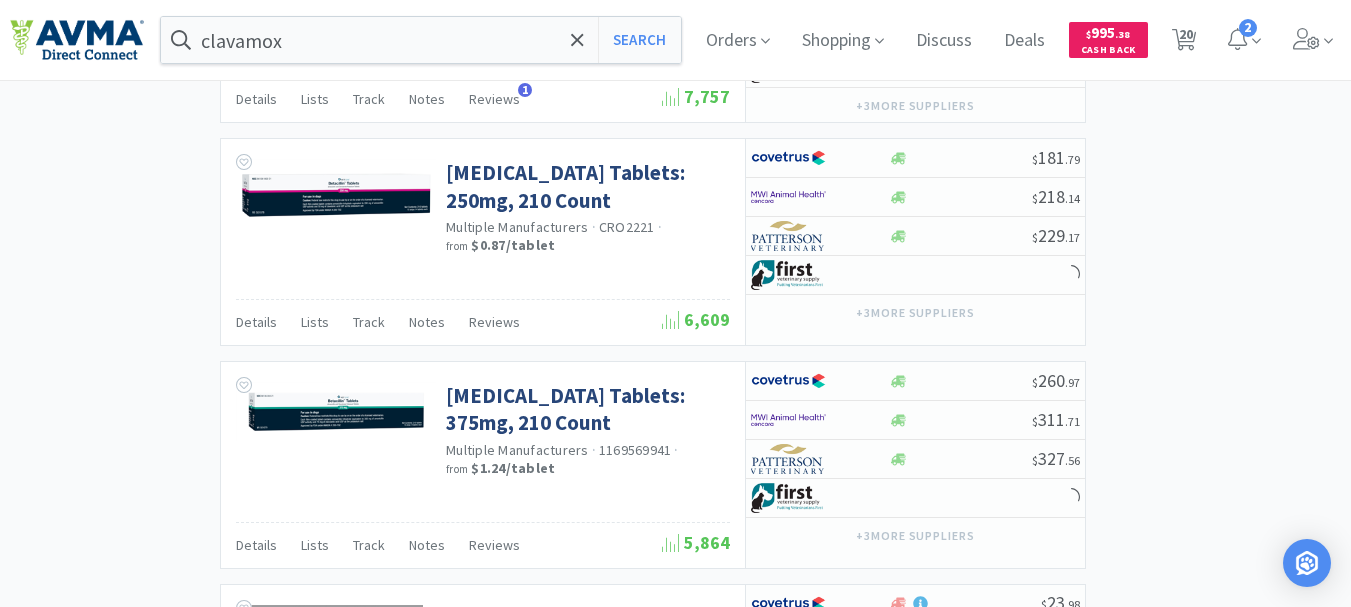 scroll, scrollTop: 3500, scrollLeft: 0, axis: vertical 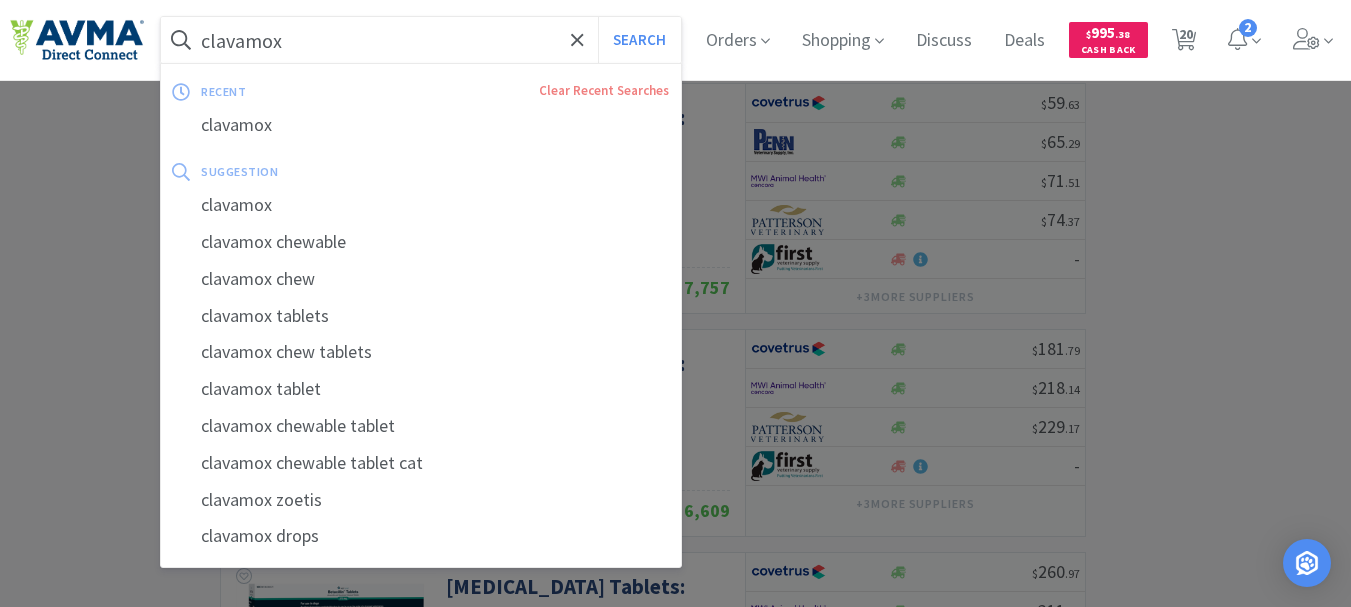 click on "clavamox" at bounding box center (421, 40) 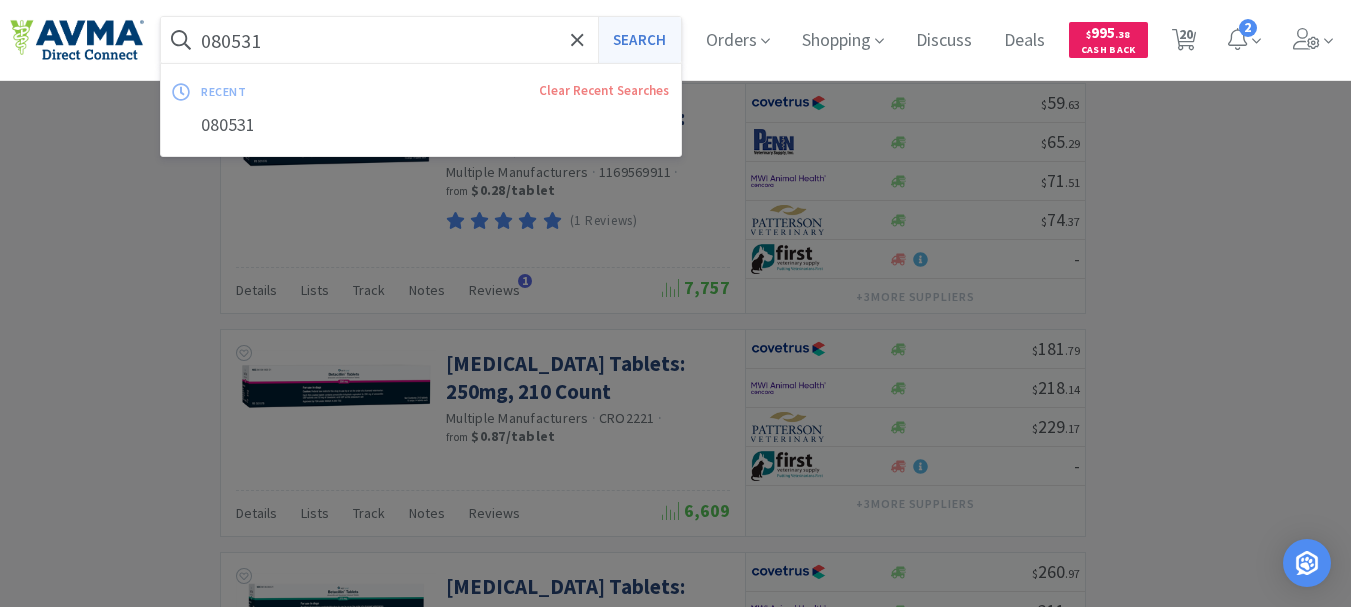 type on "080531" 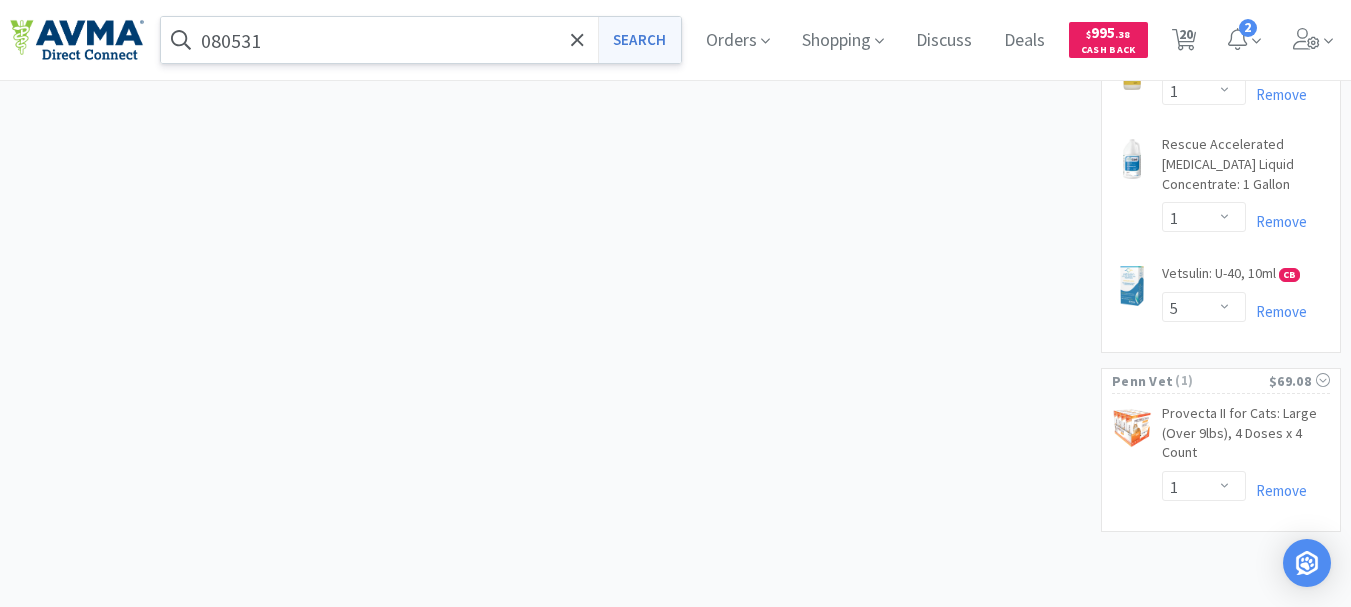 scroll, scrollTop: 0, scrollLeft: 0, axis: both 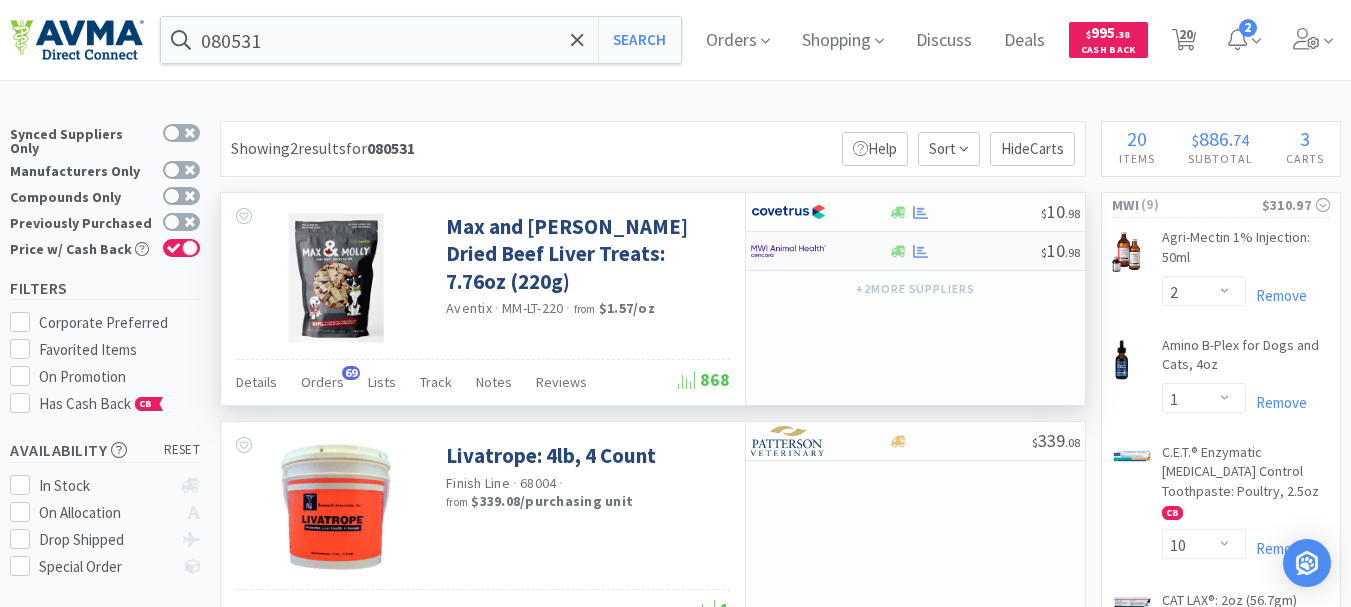 click at bounding box center (788, 251) 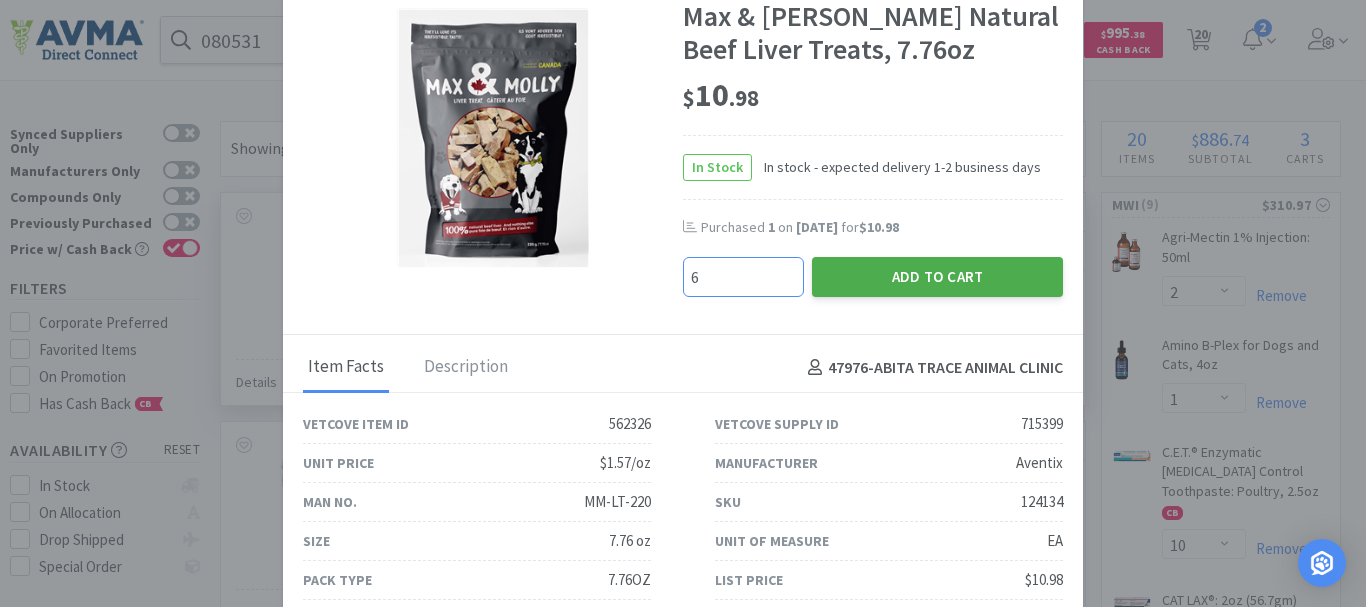 type on "6" 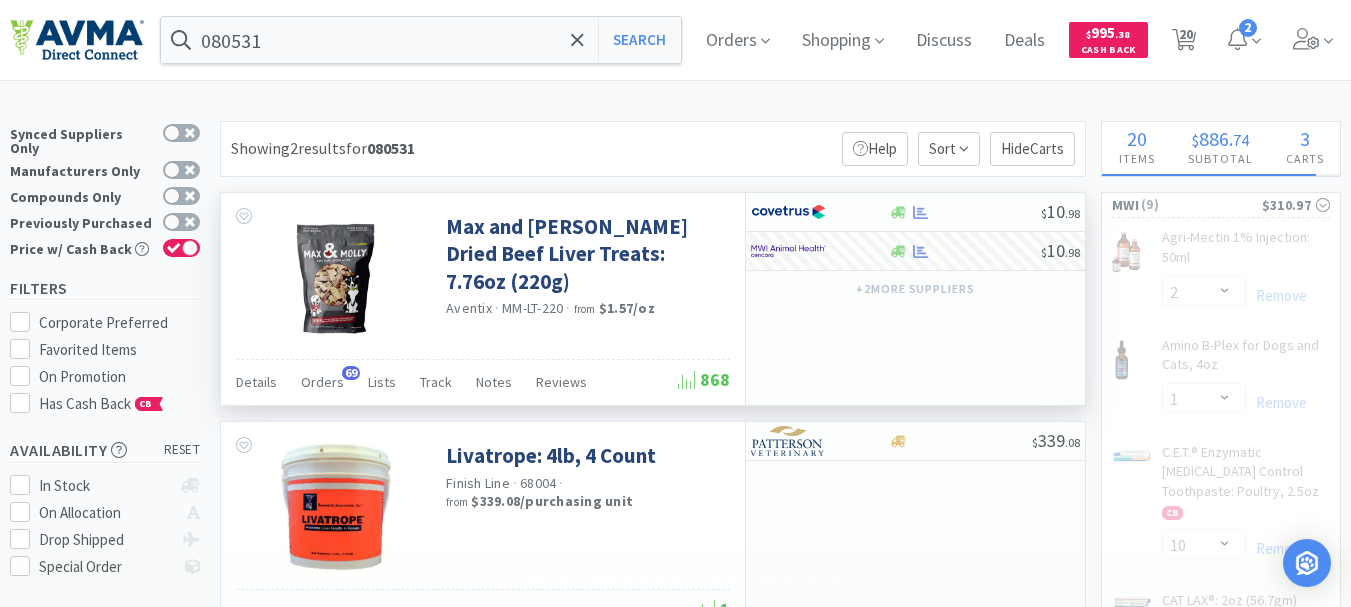 select on "6" 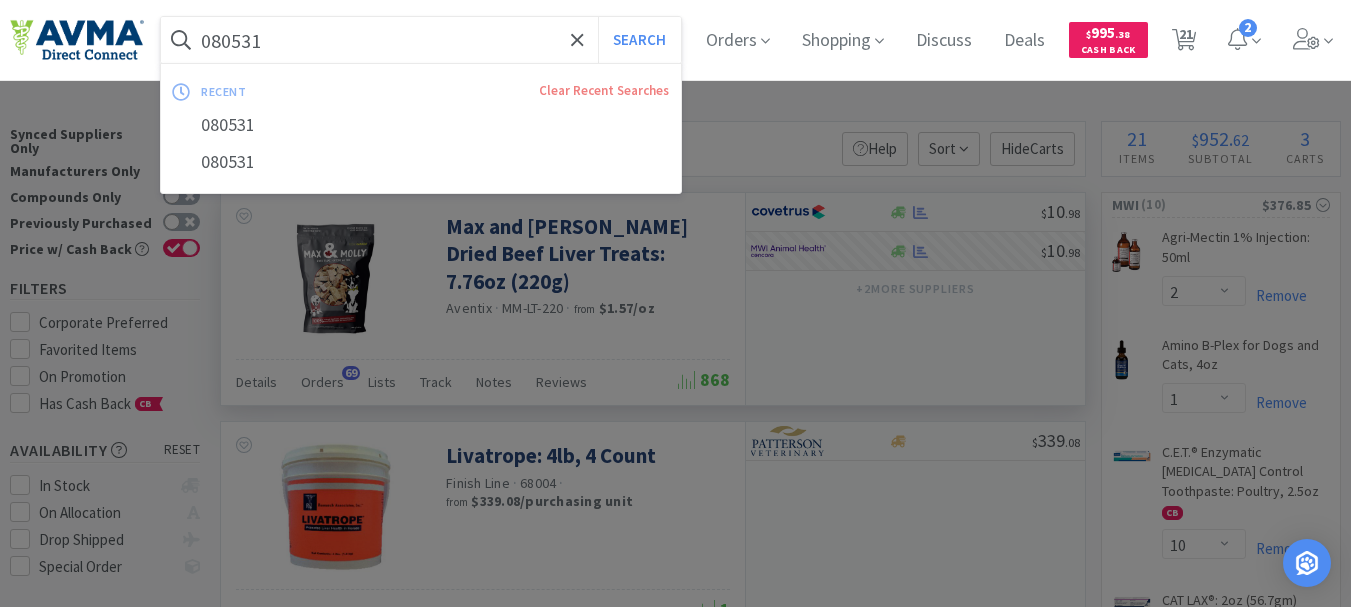 click on "080531" at bounding box center (421, 40) 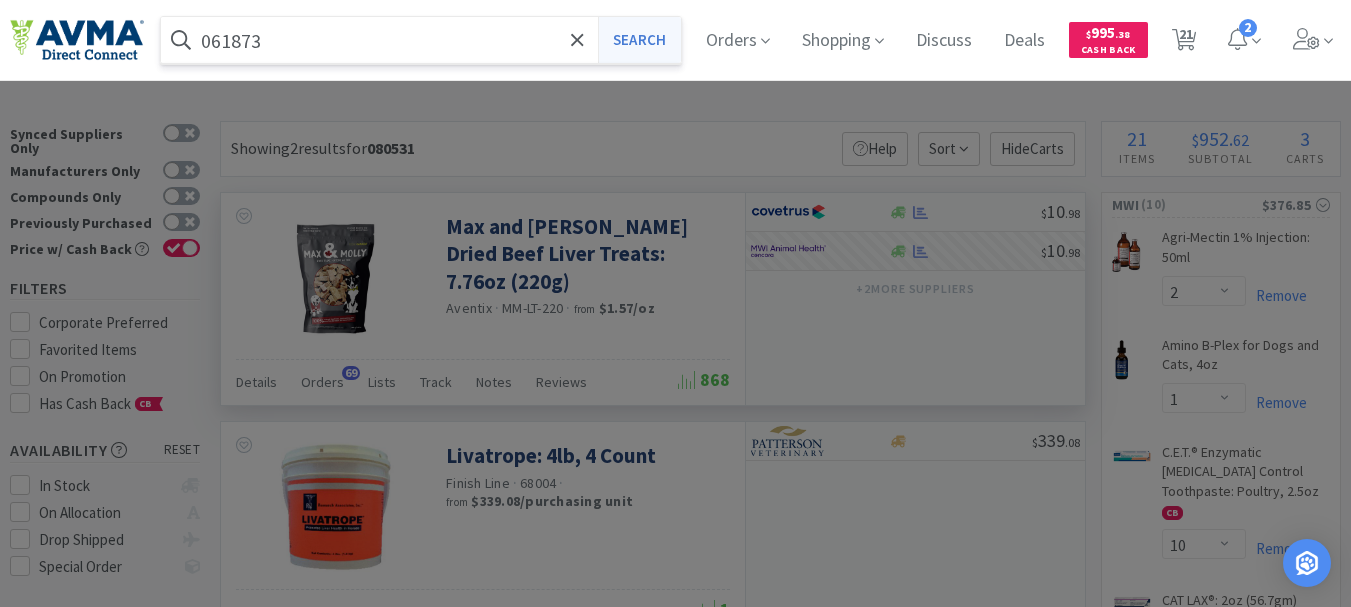 type on "061873" 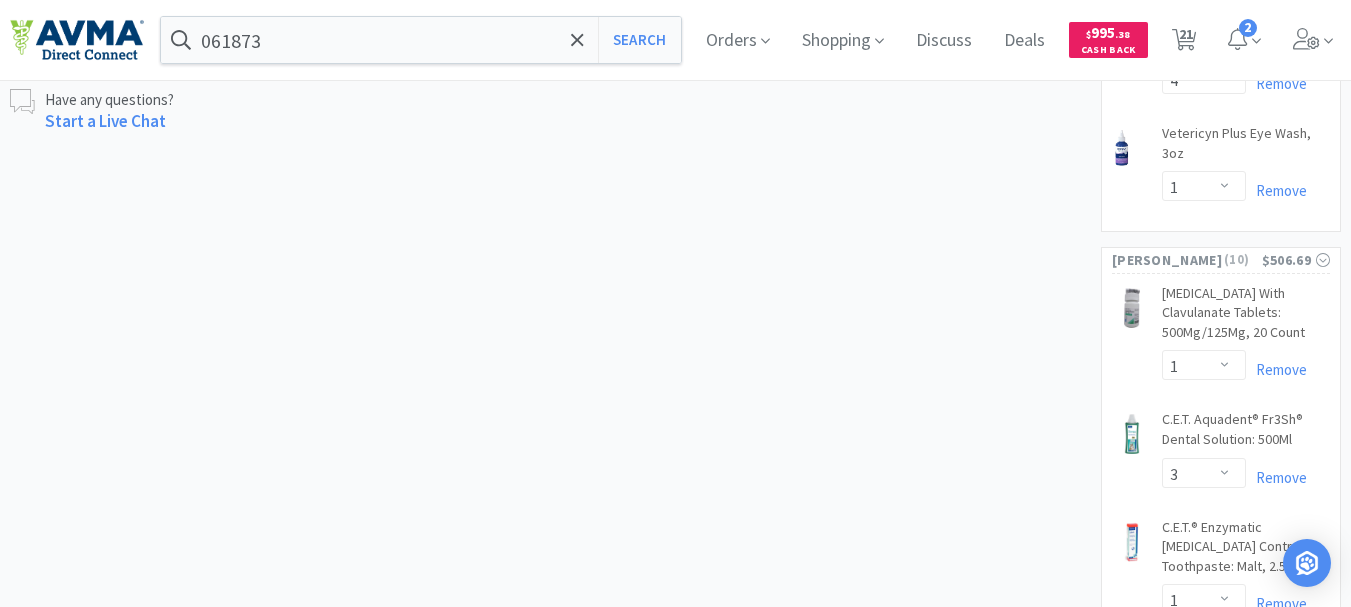 scroll, scrollTop: 1200, scrollLeft: 0, axis: vertical 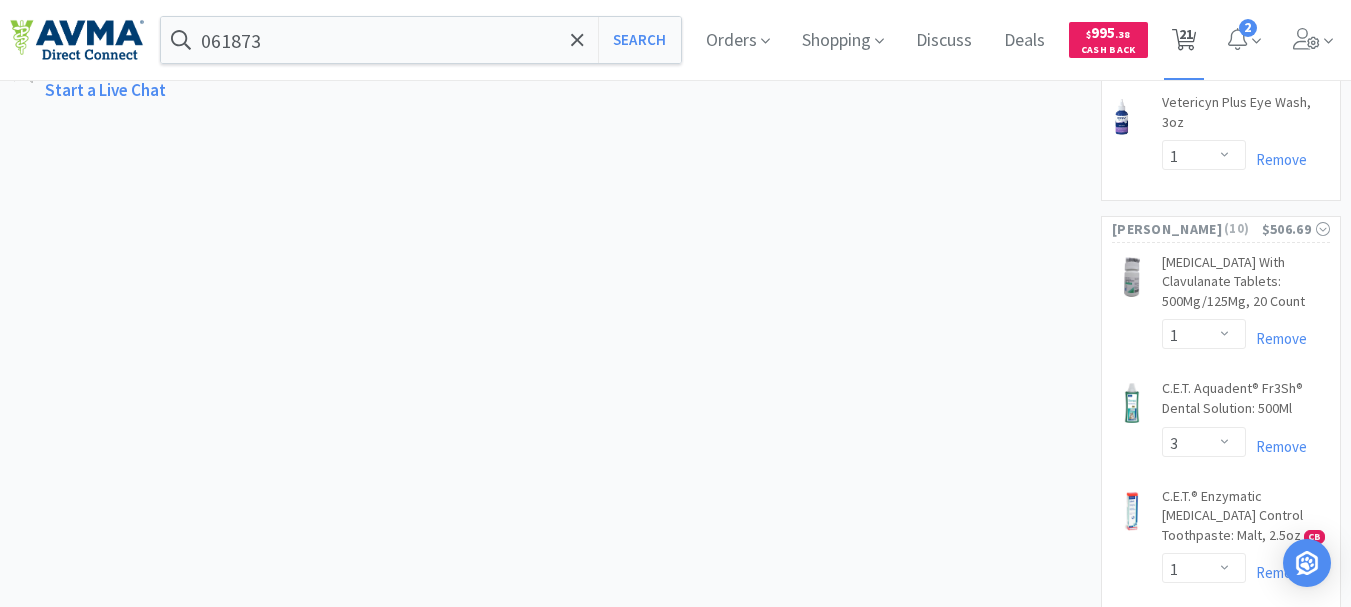 click on "21" at bounding box center (1186, 34) 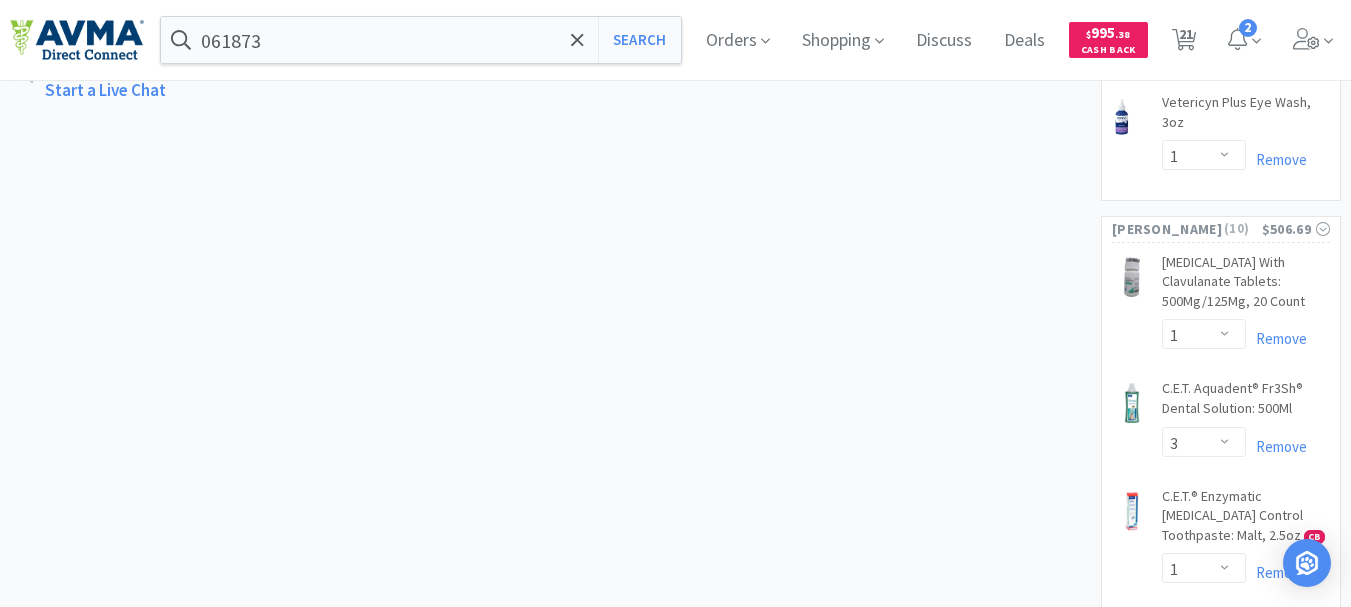 select on "2" 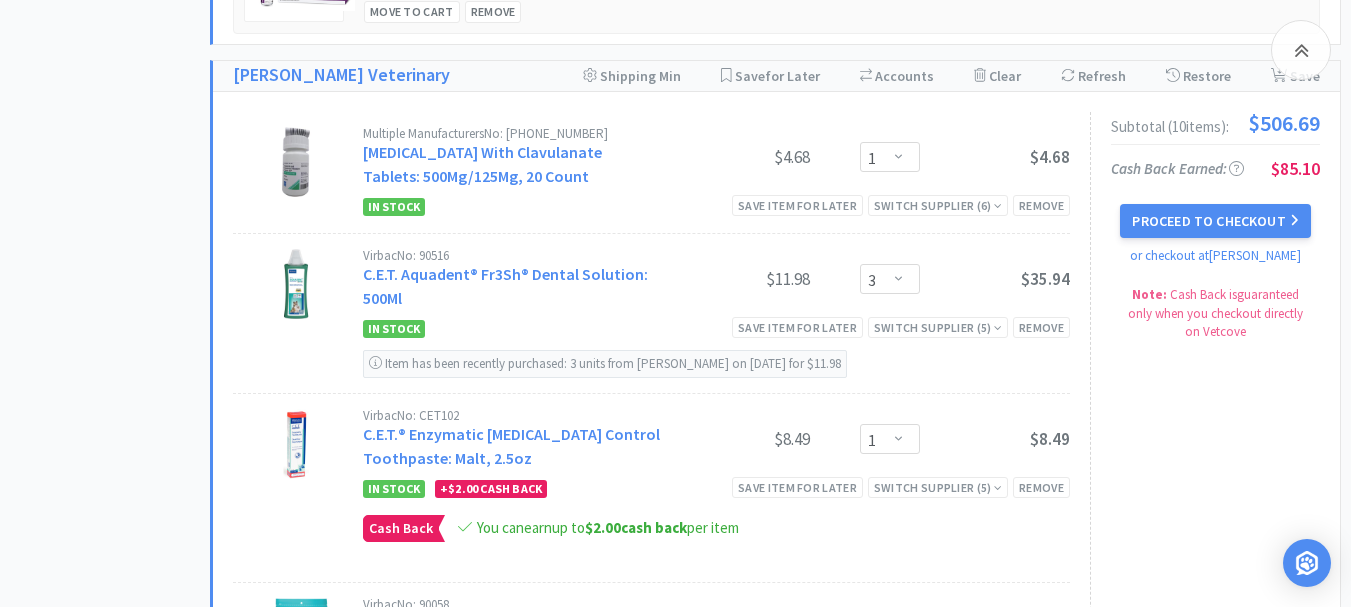scroll, scrollTop: 2600, scrollLeft: 0, axis: vertical 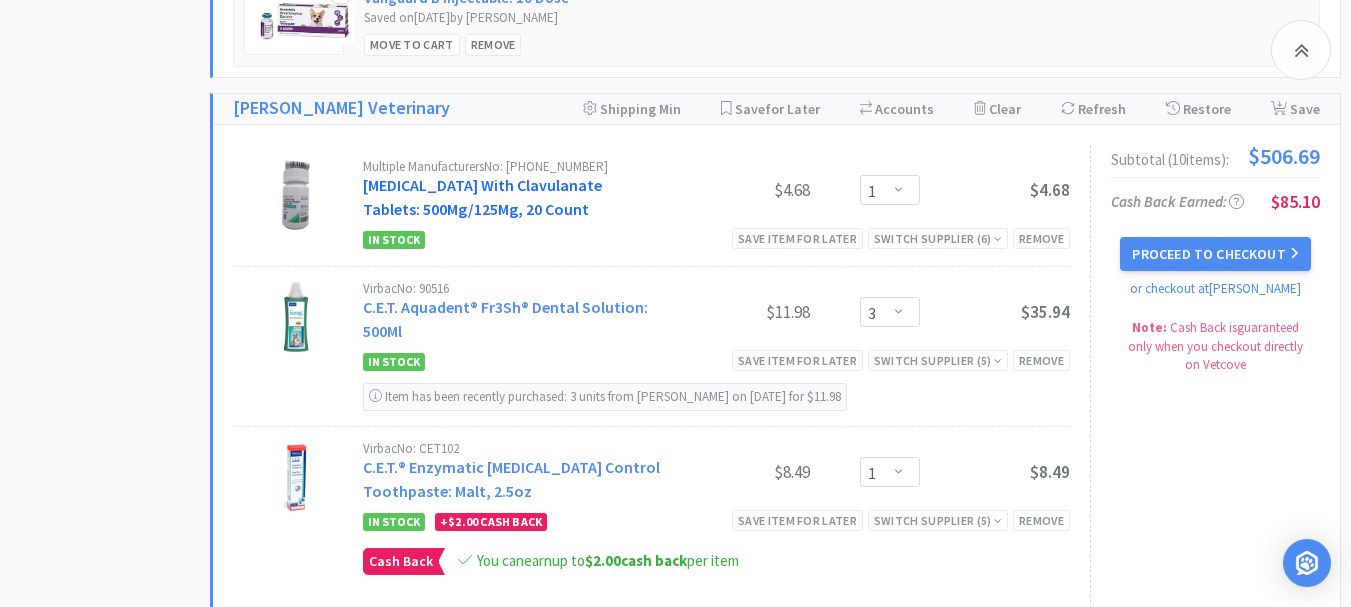 click on "[MEDICAL_DATA] With Clavulanate Tablets: 500Mg/125Mg, 20 Count" at bounding box center [482, 197] 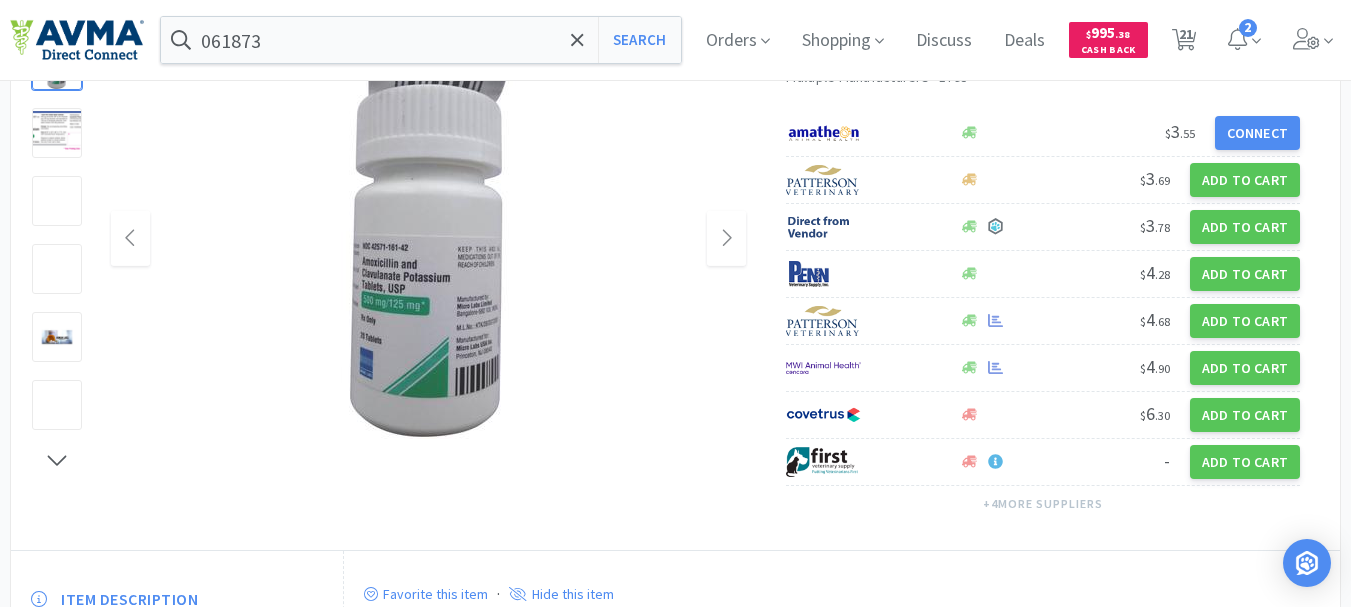 scroll, scrollTop: 0, scrollLeft: 0, axis: both 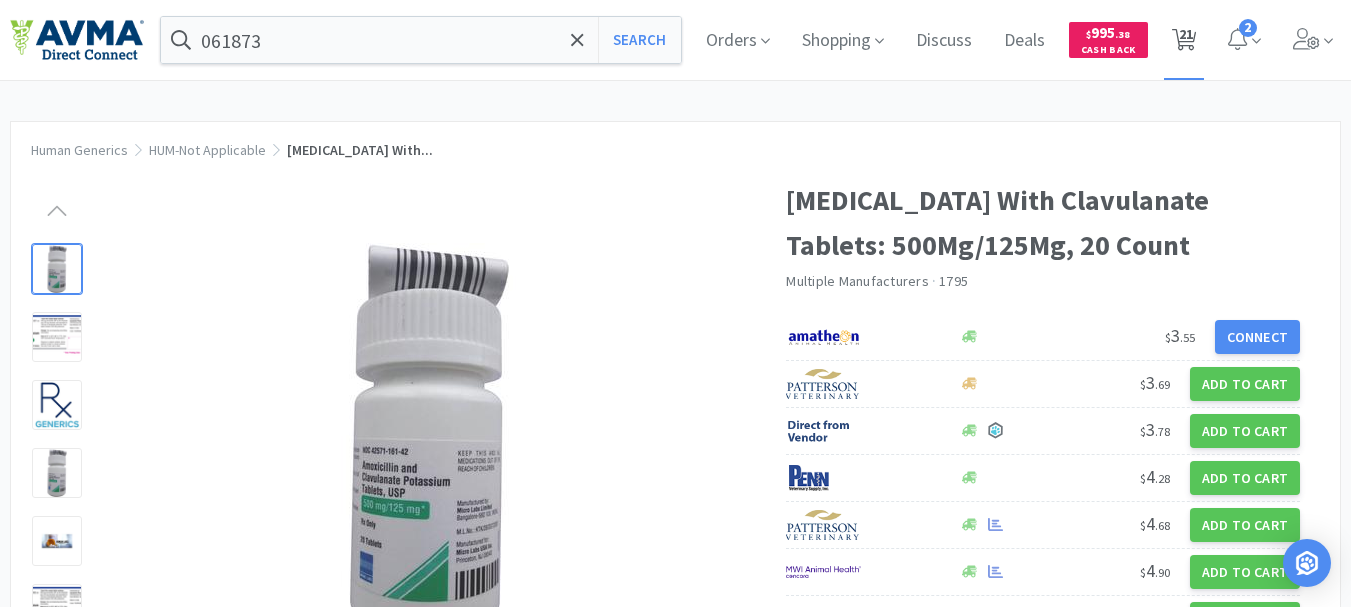 click 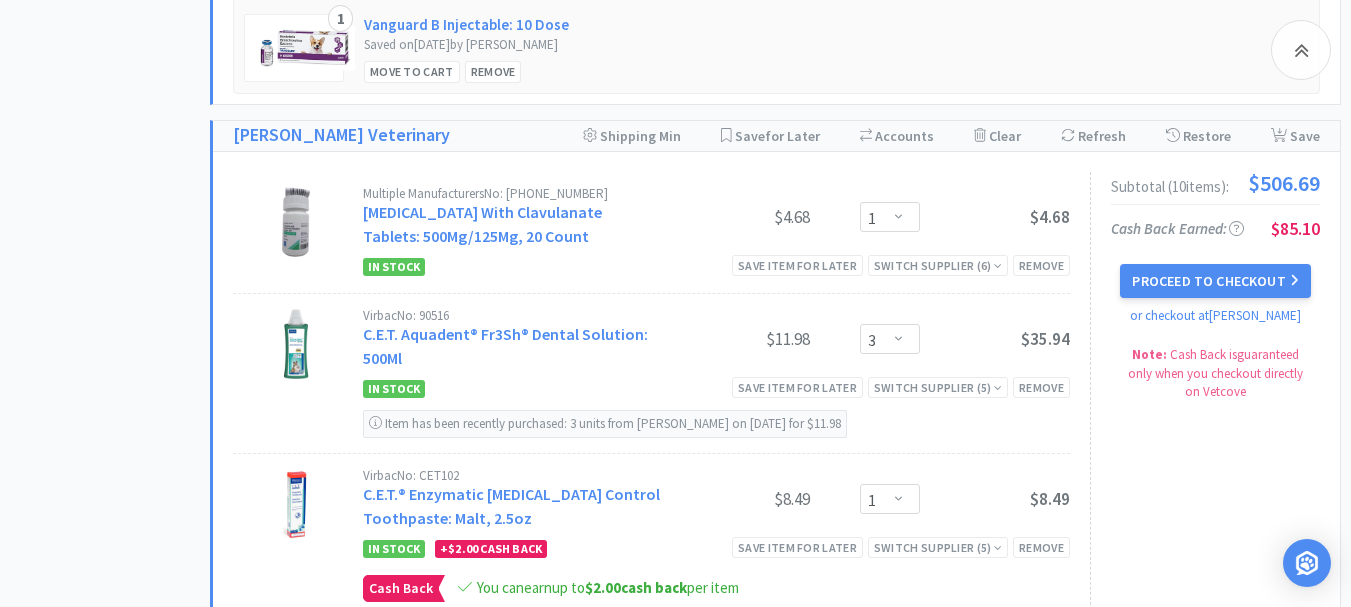 scroll, scrollTop: 2600, scrollLeft: 0, axis: vertical 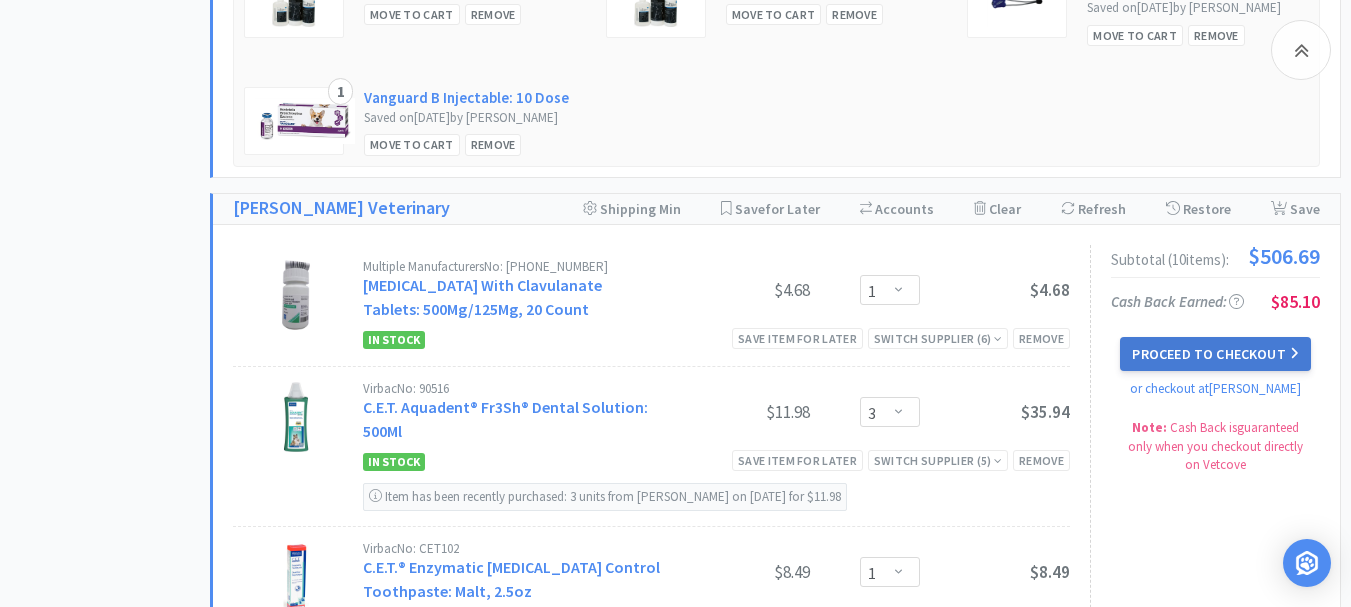 click on "Proceed to Checkout" at bounding box center (1215, 354) 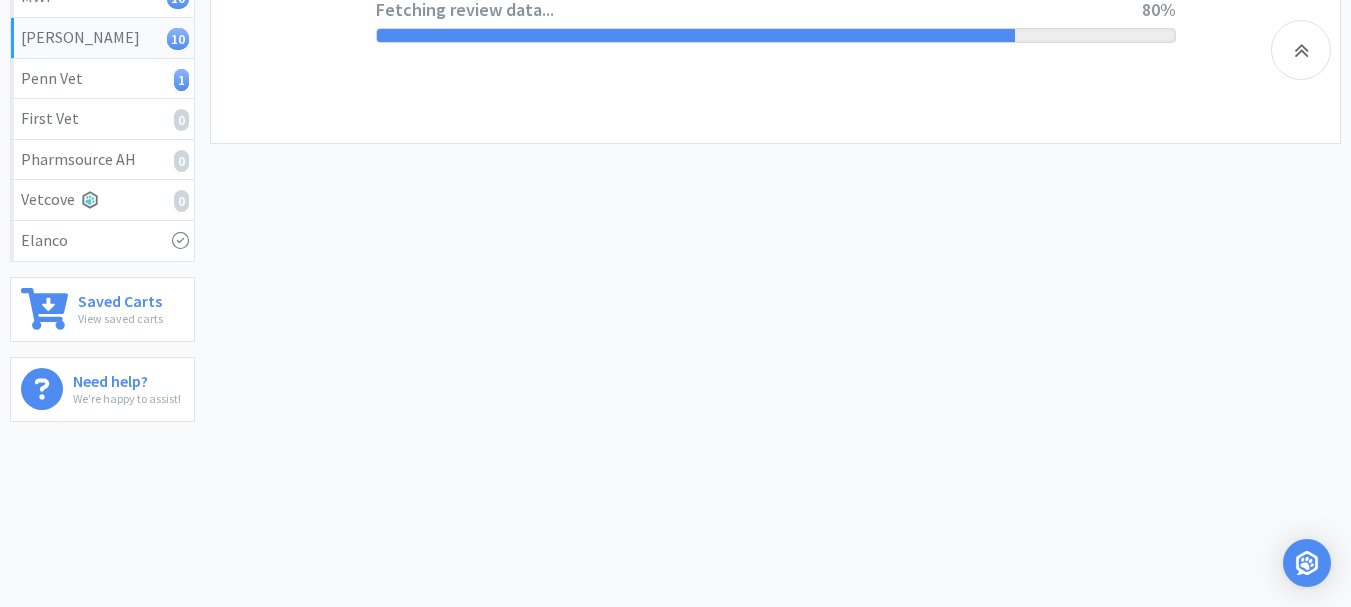 select on "1" 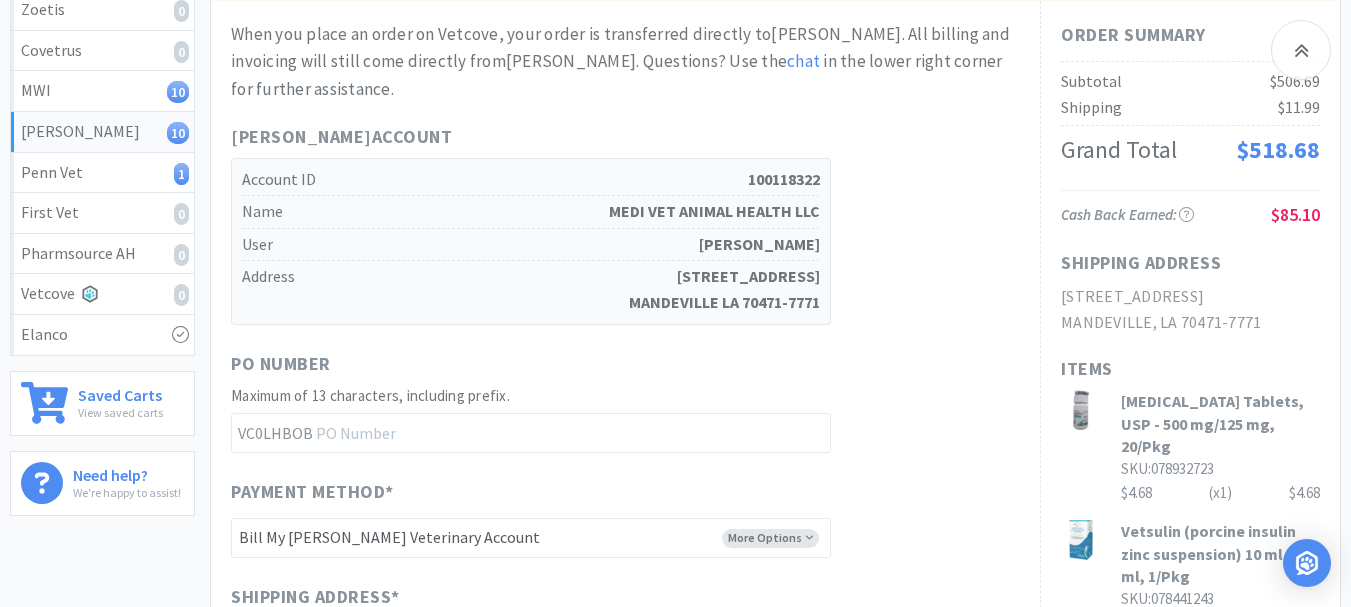 scroll, scrollTop: 400, scrollLeft: 0, axis: vertical 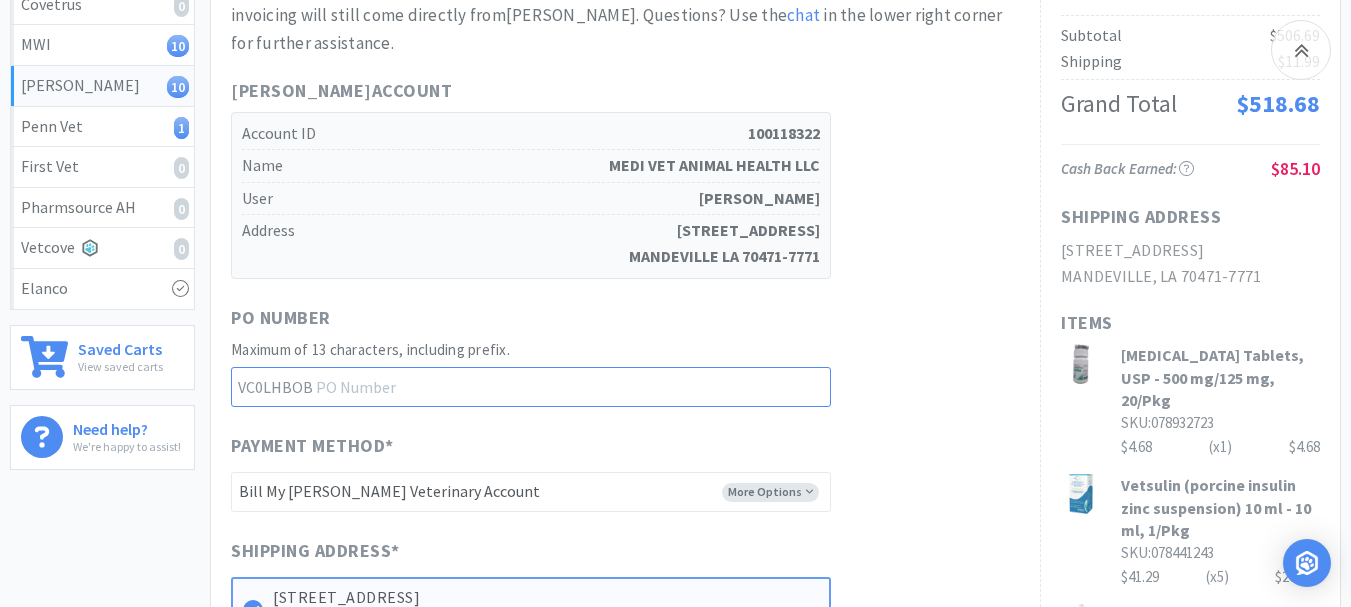 click at bounding box center (531, 387) 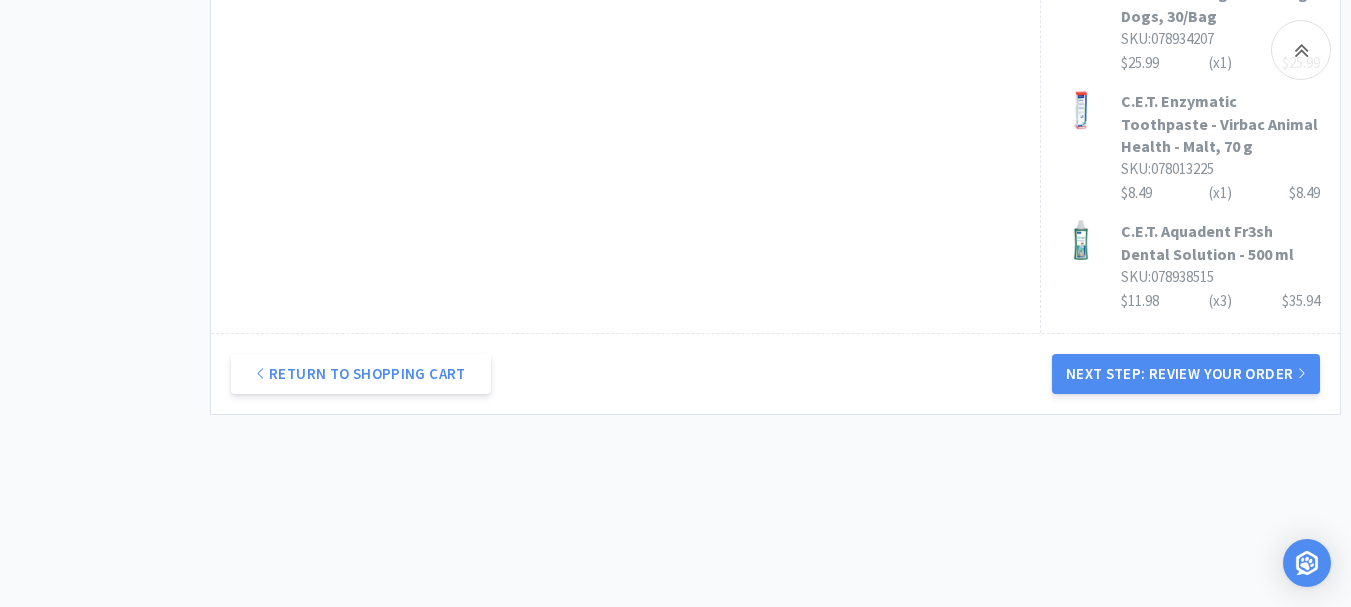 scroll, scrollTop: 1686, scrollLeft: 0, axis: vertical 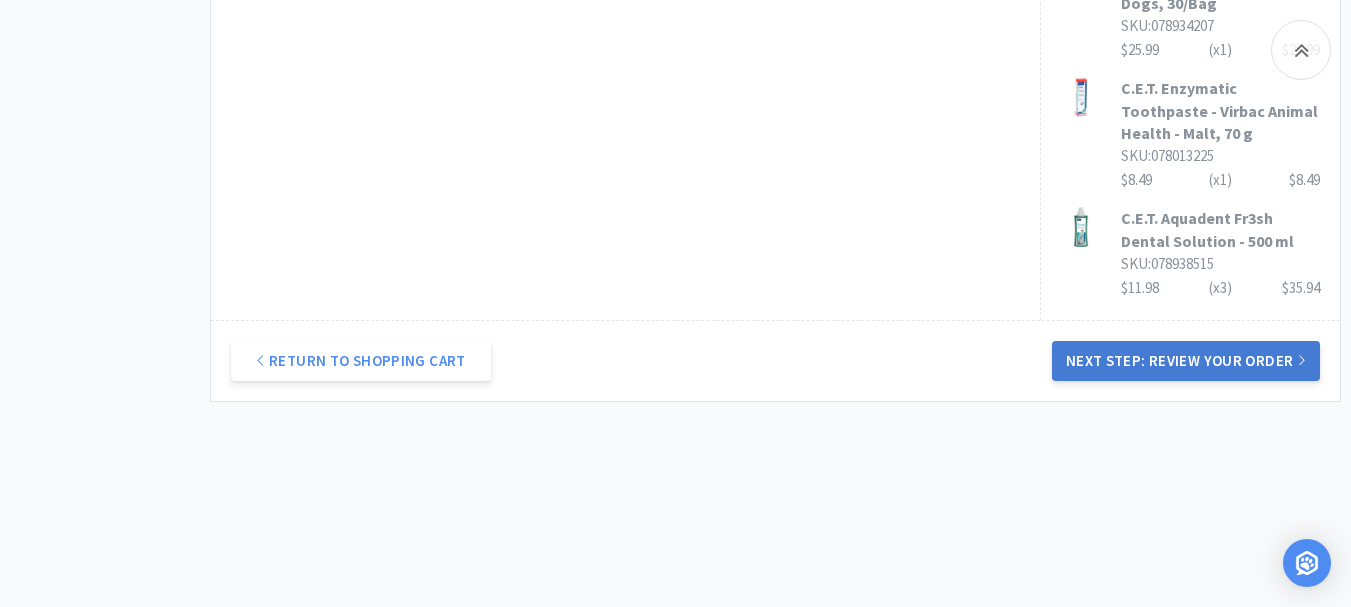 type on "52122" 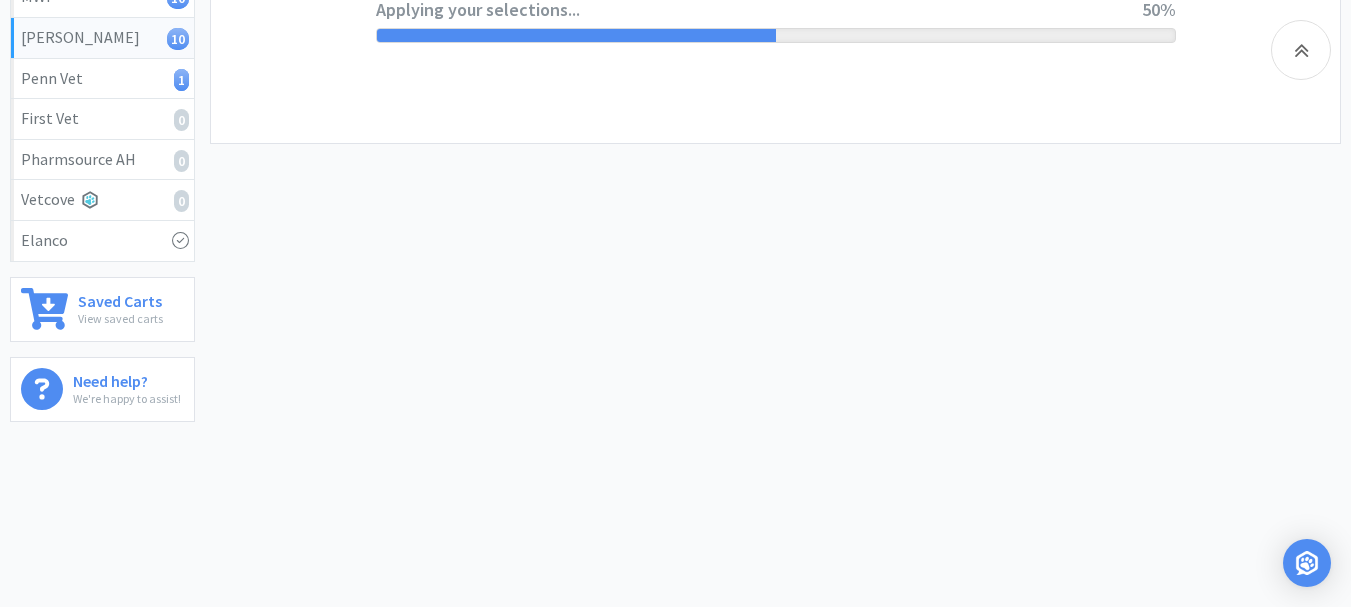 scroll, scrollTop: 0, scrollLeft: 0, axis: both 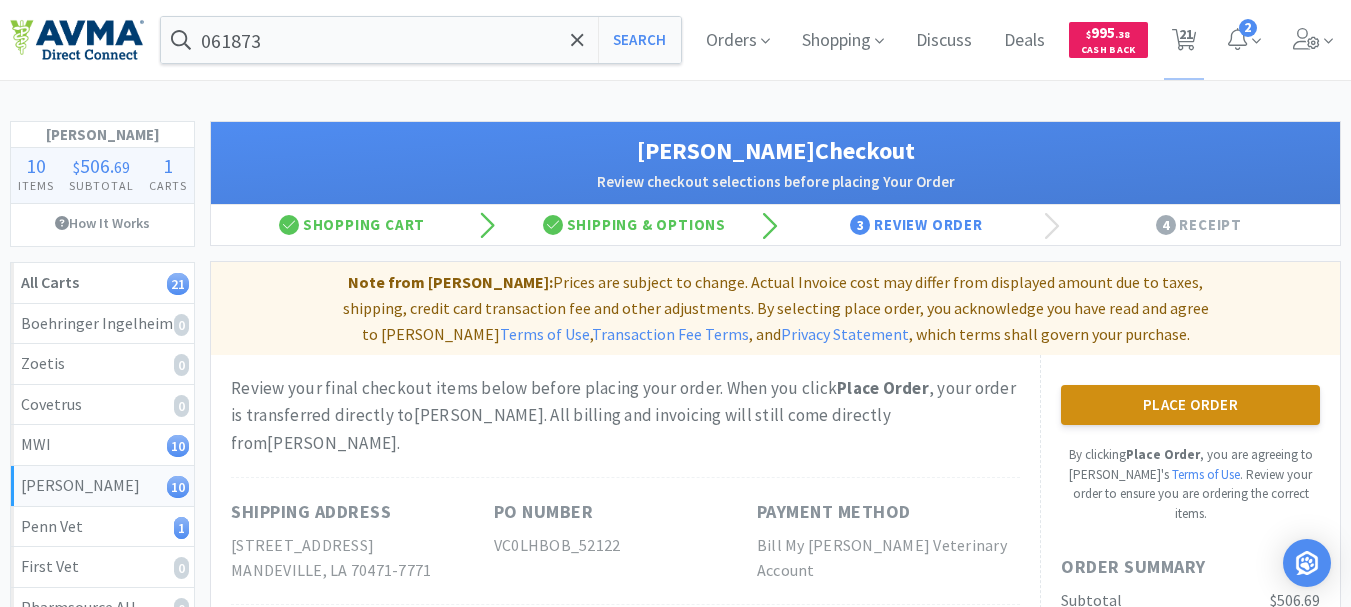 click on "Place Order" at bounding box center (1190, 405) 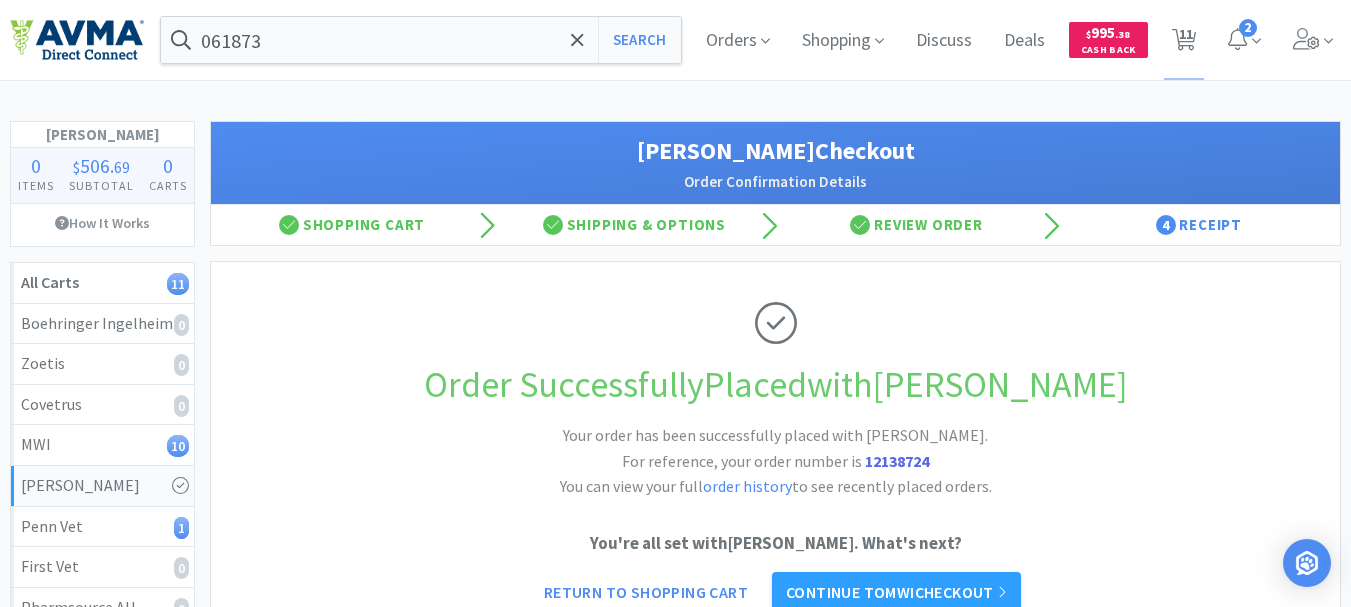 click on "12138724" at bounding box center [897, 461] 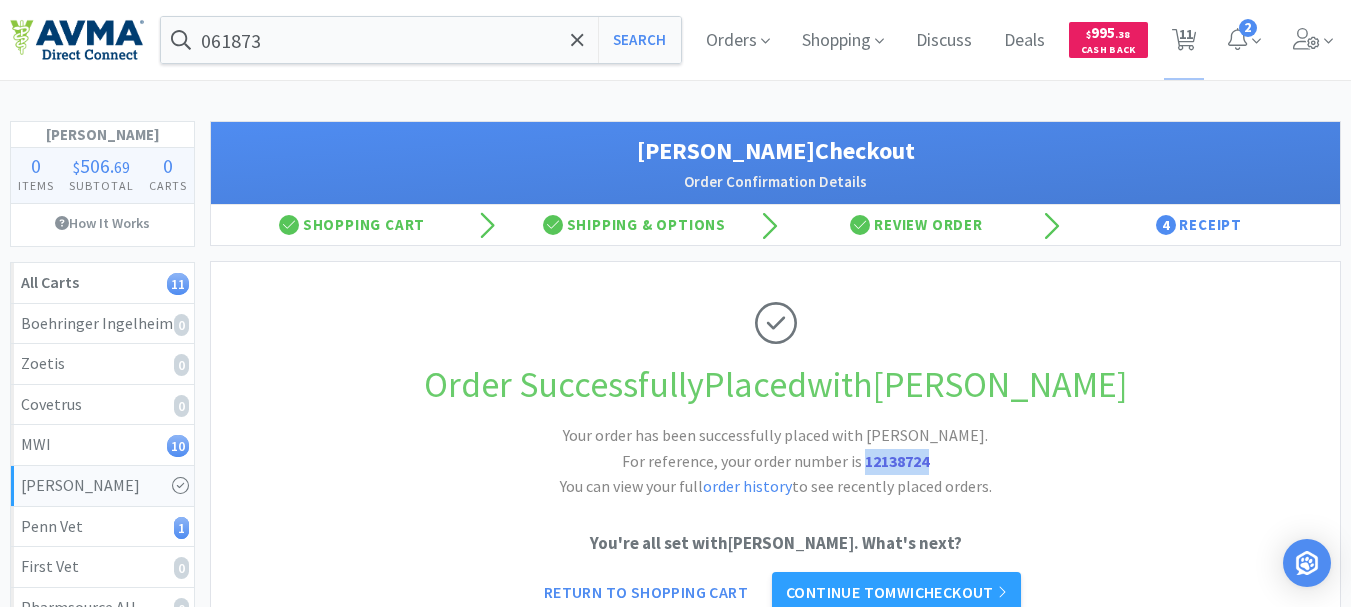 click on "12138724" at bounding box center [897, 461] 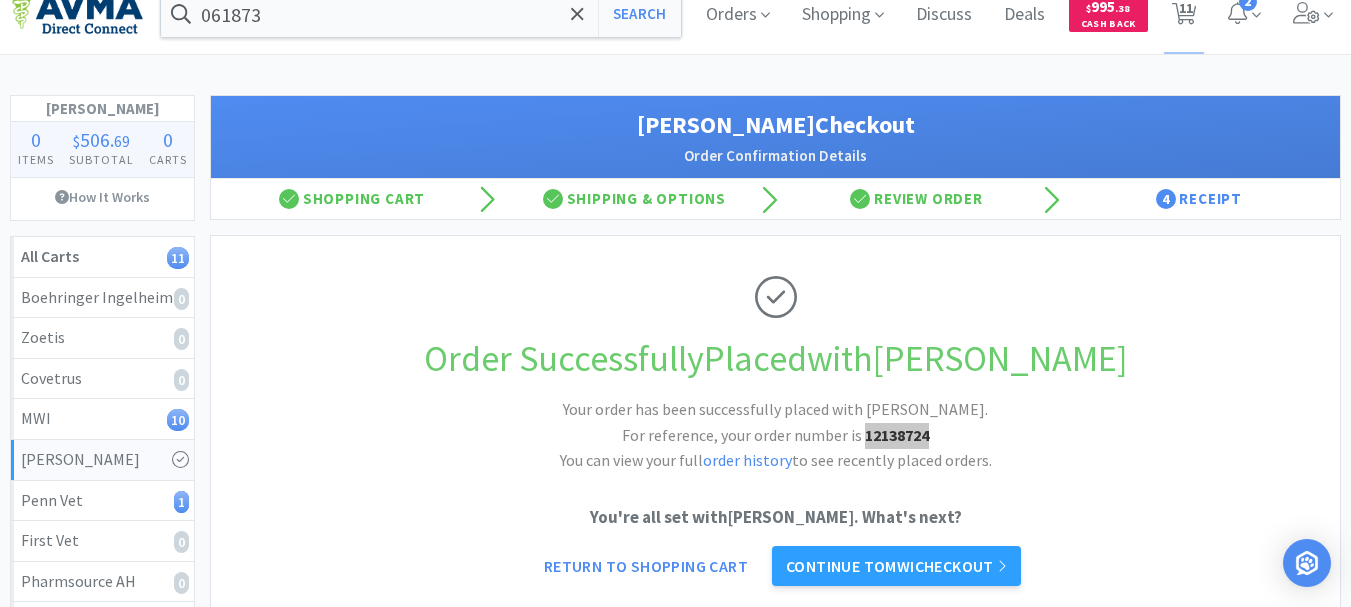 scroll, scrollTop: 0, scrollLeft: 0, axis: both 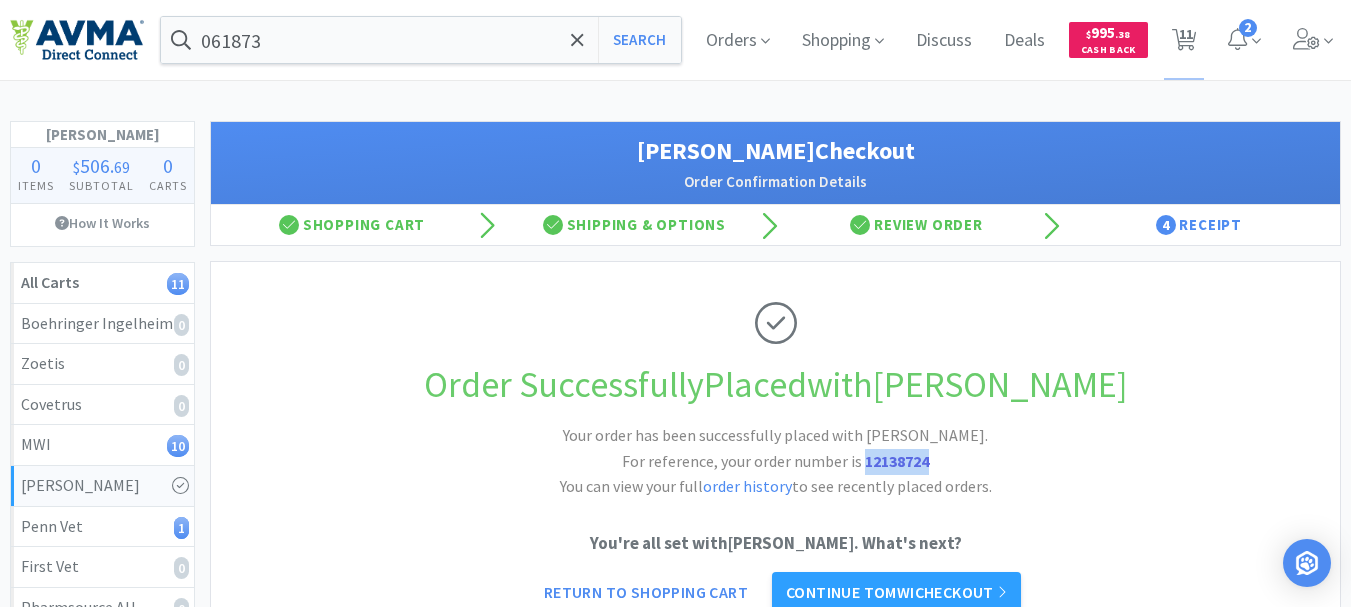 drag, startPoint x: 1189, startPoint y: 30, endPoint x: 1364, endPoint y: 83, distance: 182.84967 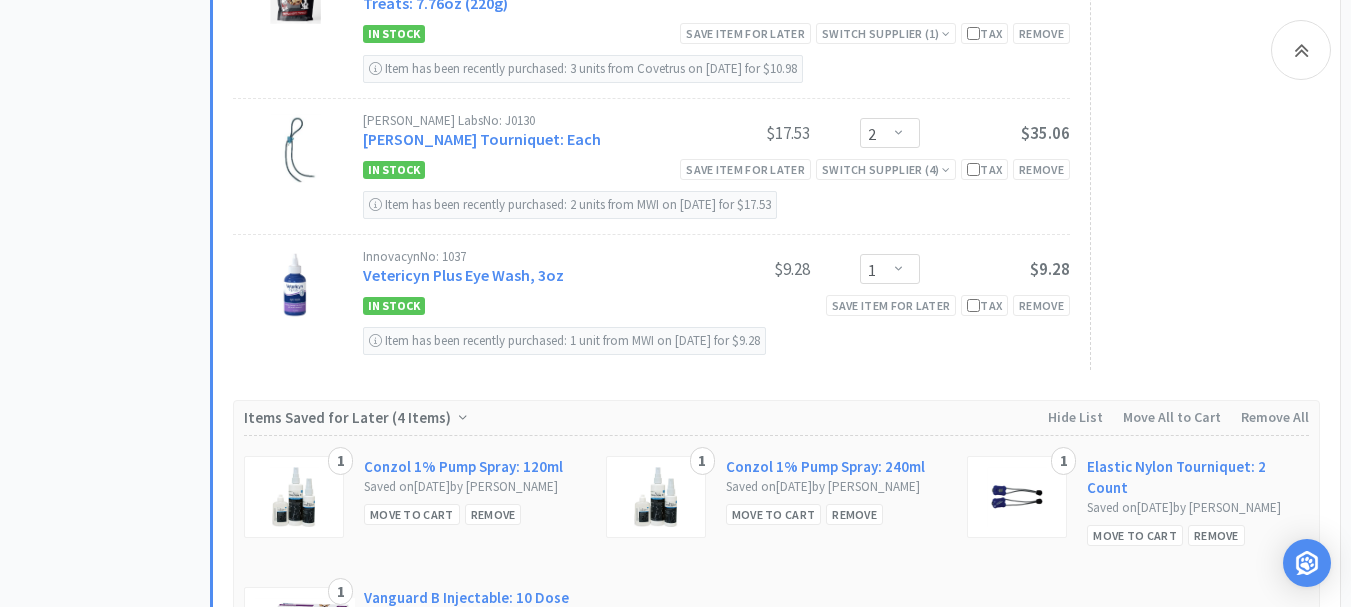 scroll, scrollTop: 2200, scrollLeft: 0, axis: vertical 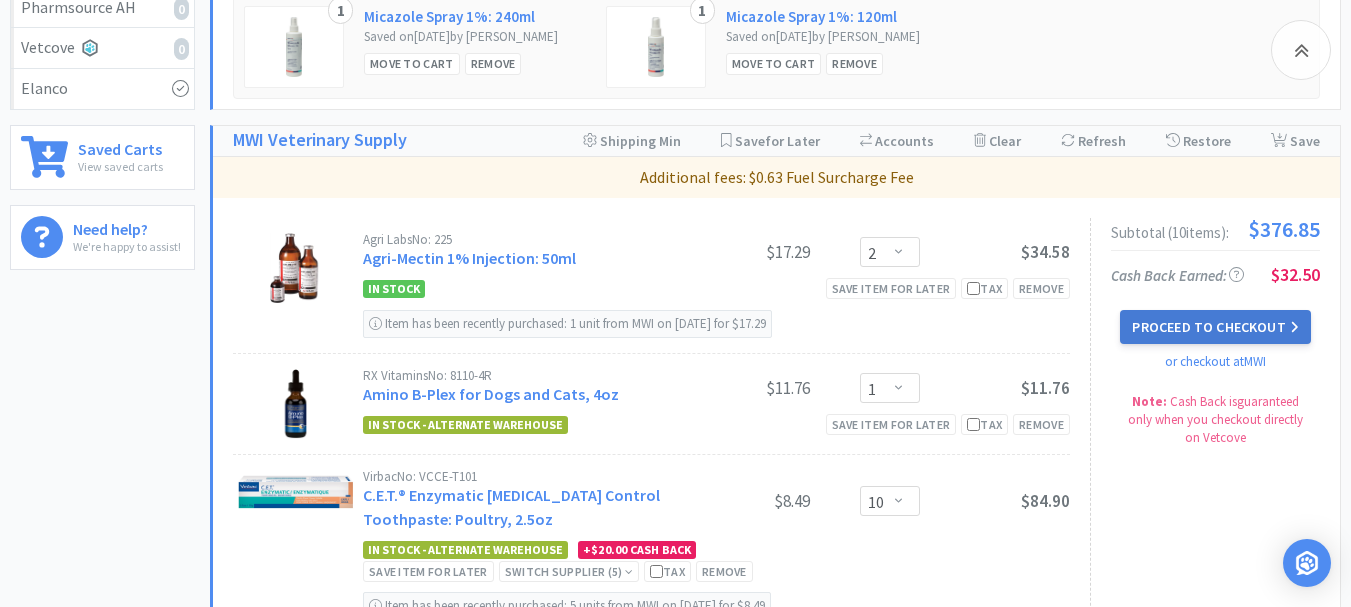 click on "Proceed to Checkout" at bounding box center [1215, 327] 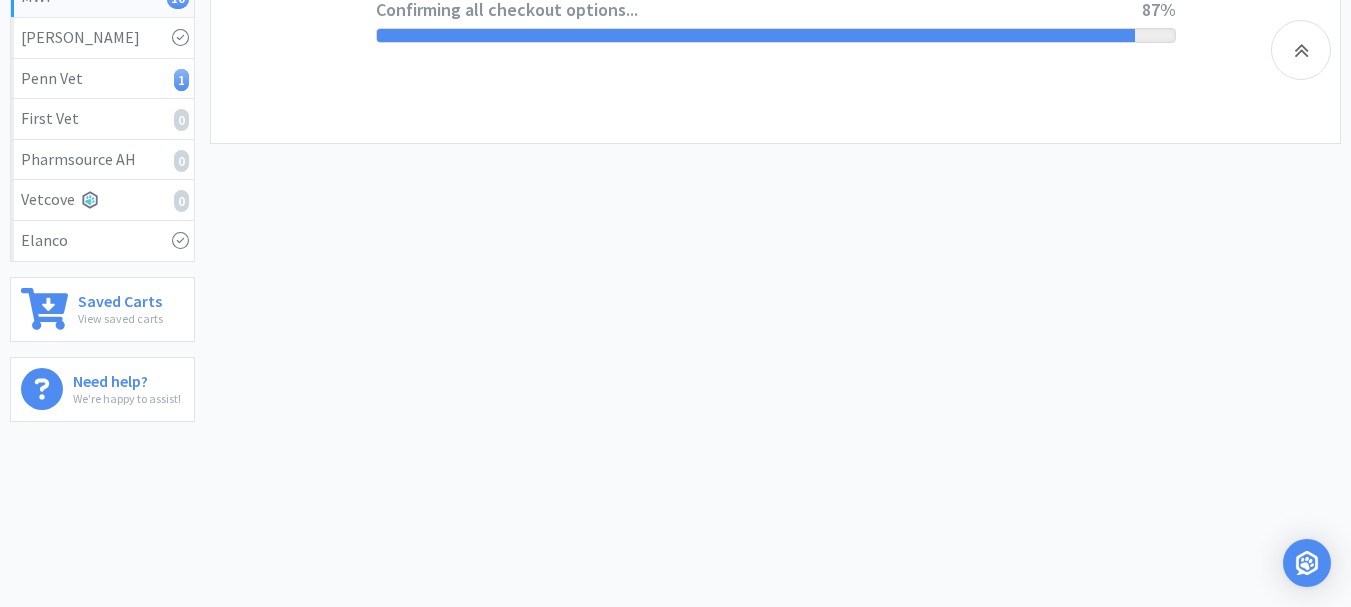 scroll, scrollTop: 0, scrollLeft: 0, axis: both 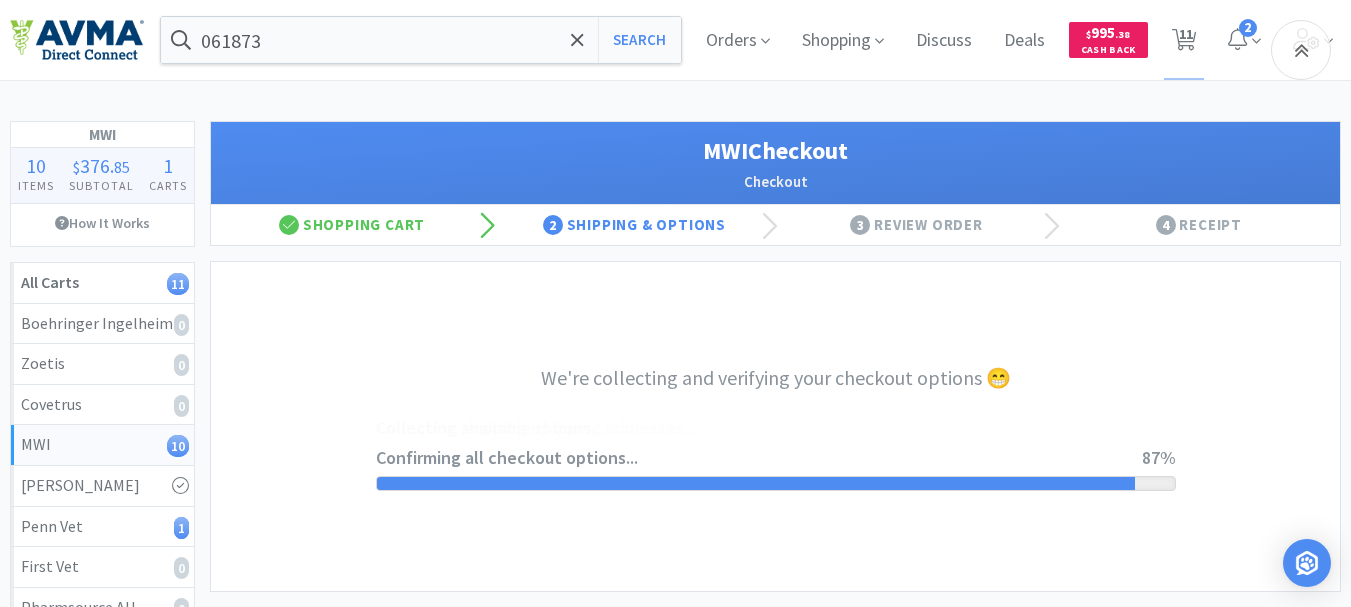 select on "CC_9481287516445253" 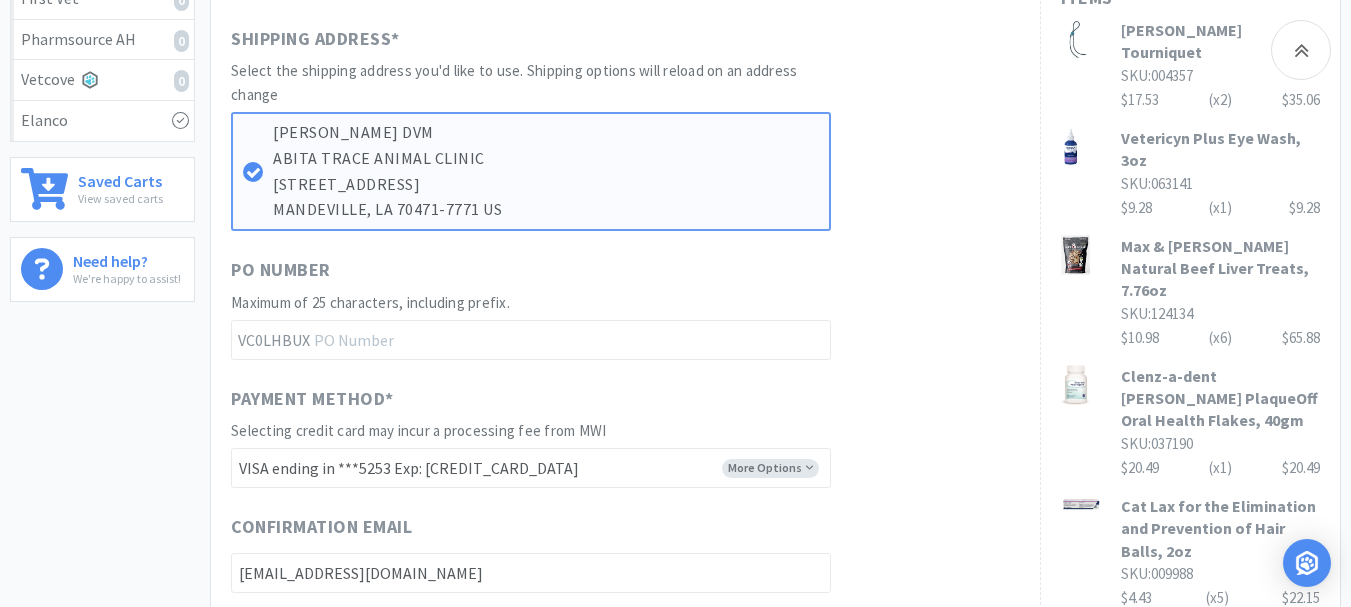 scroll, scrollTop: 600, scrollLeft: 0, axis: vertical 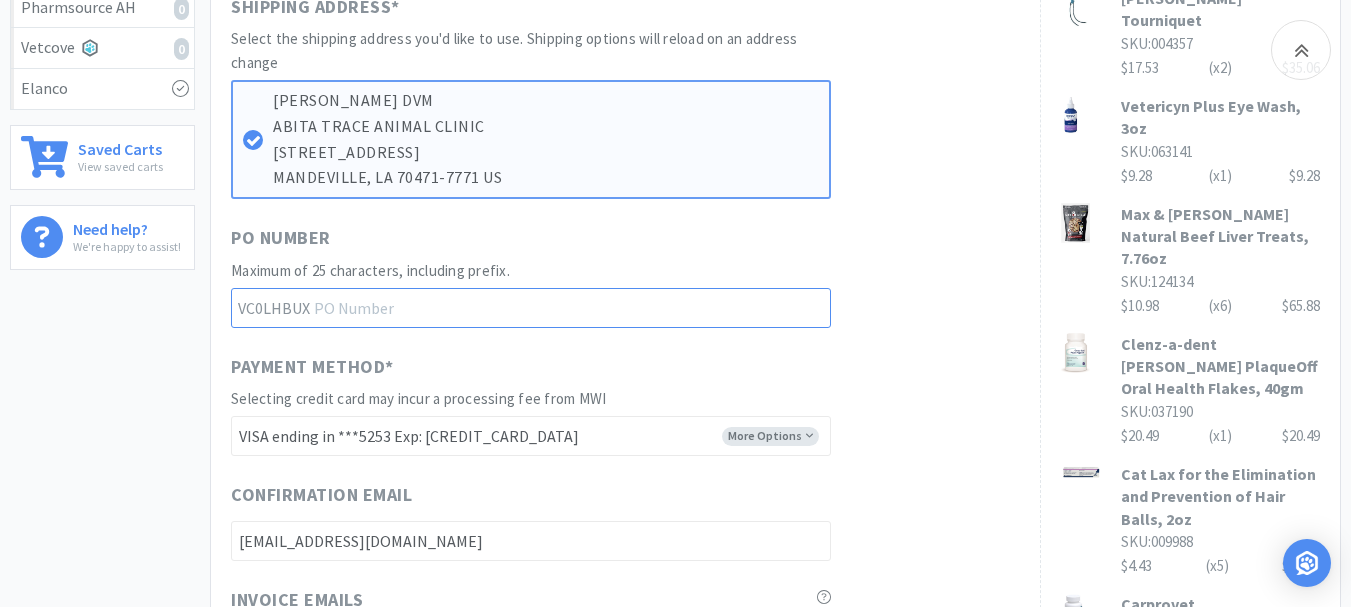 click at bounding box center (531, 308) 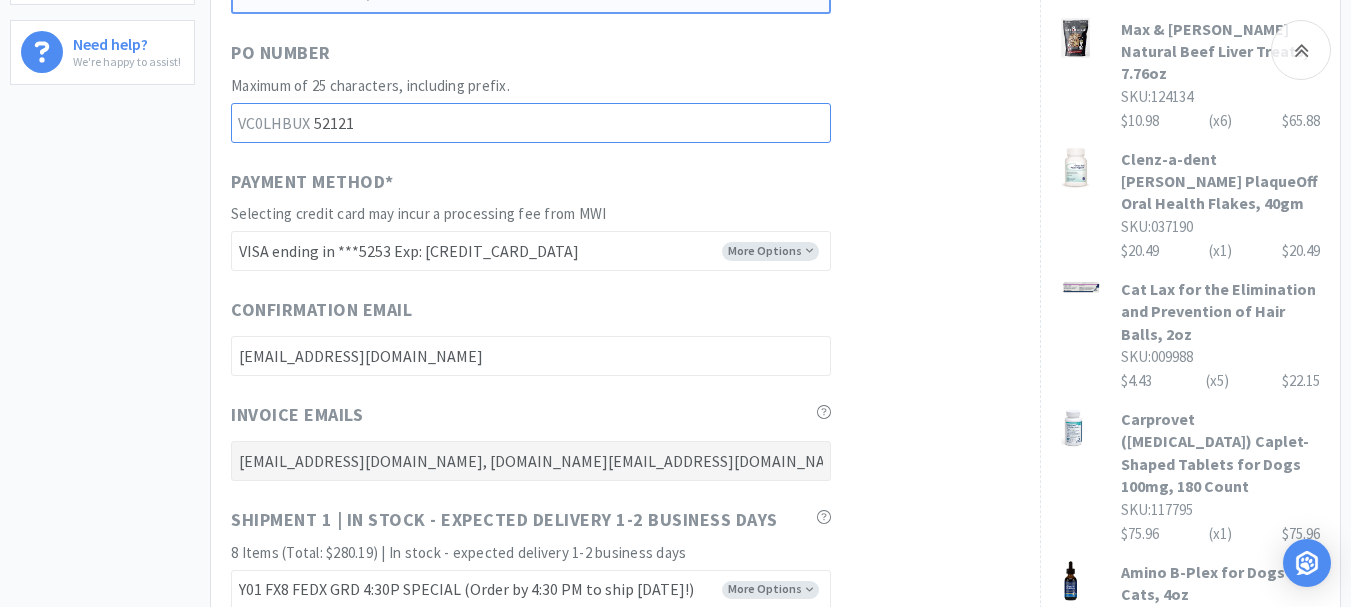 scroll, scrollTop: 800, scrollLeft: 0, axis: vertical 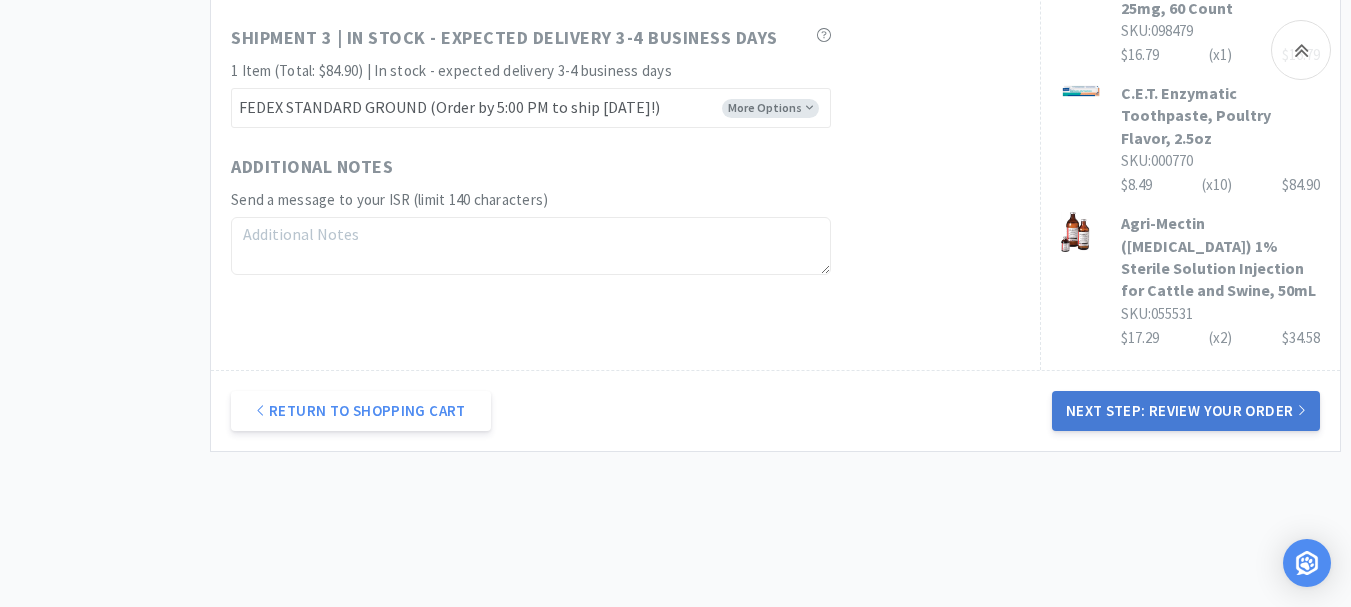 type on "52121" 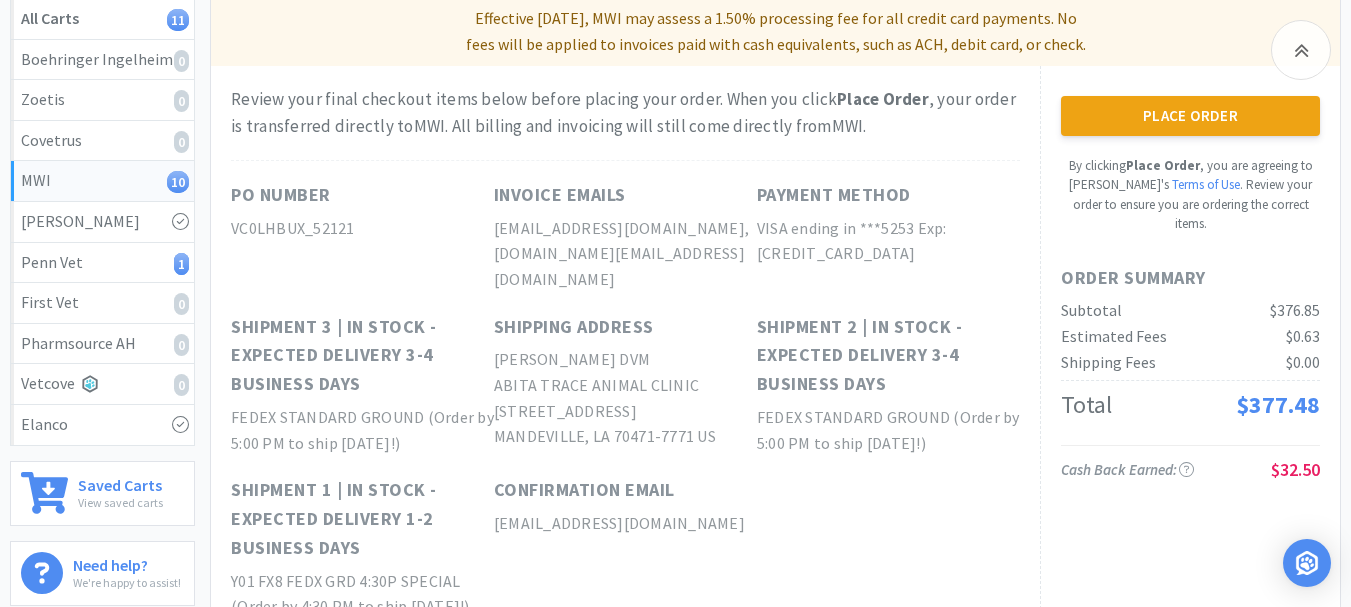 scroll, scrollTop: 300, scrollLeft: 0, axis: vertical 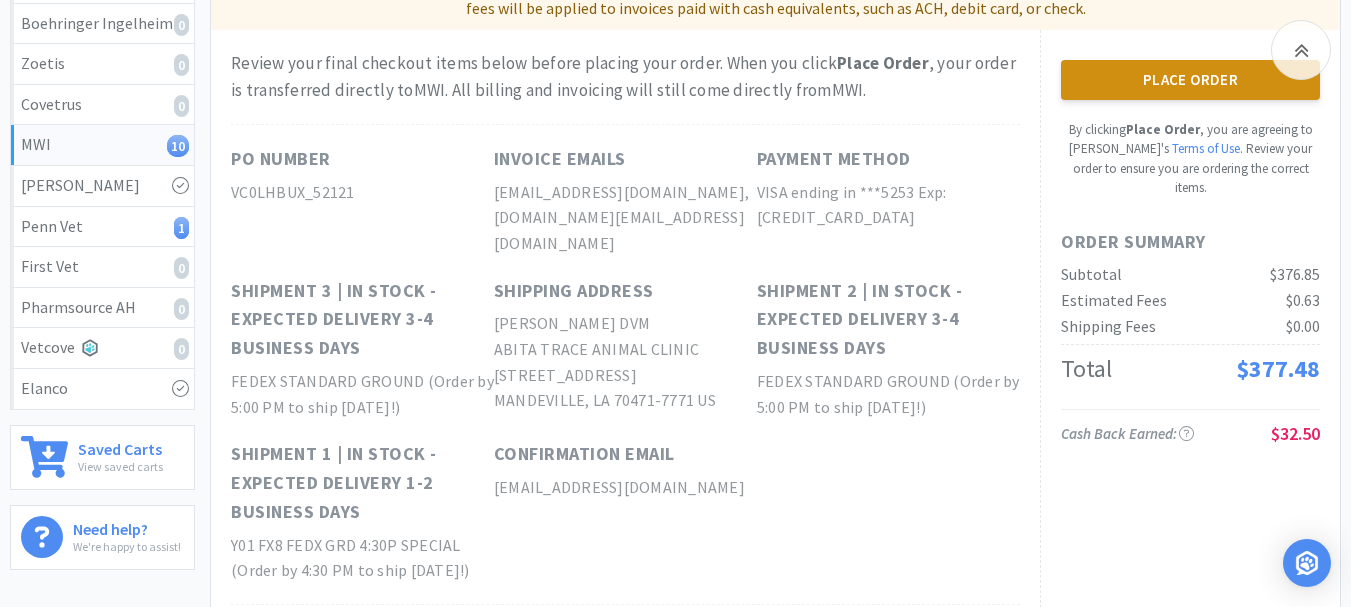 click on "Place Order" at bounding box center [1190, 80] 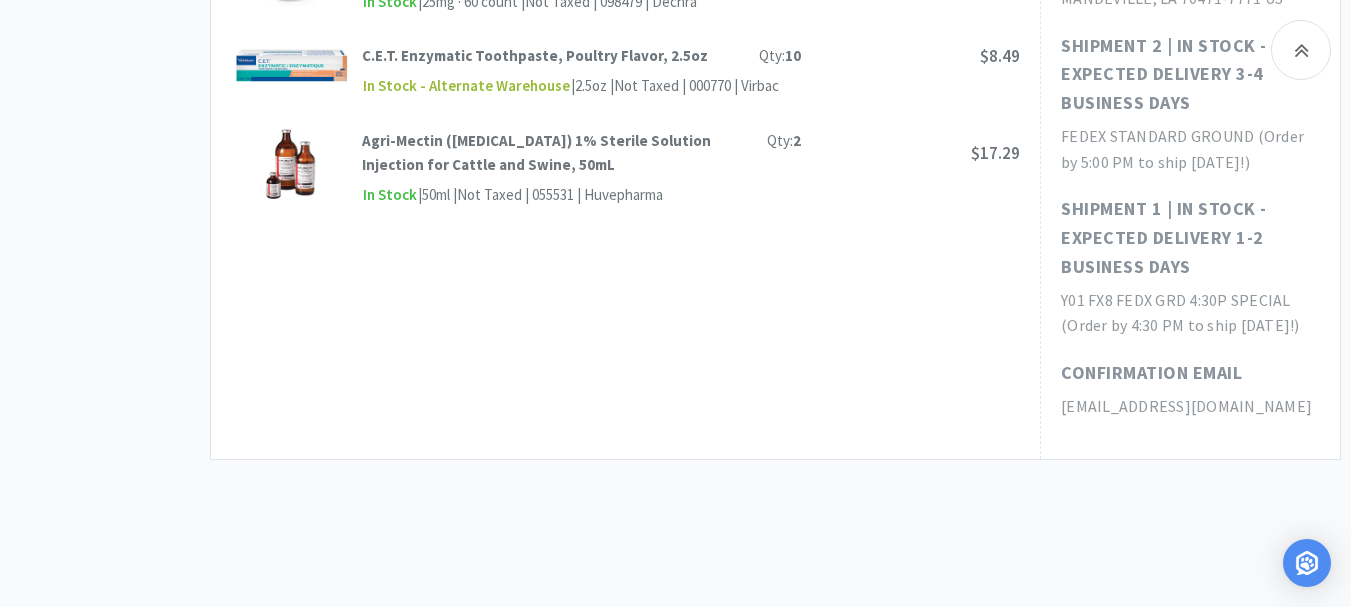 scroll, scrollTop: 1608, scrollLeft: 0, axis: vertical 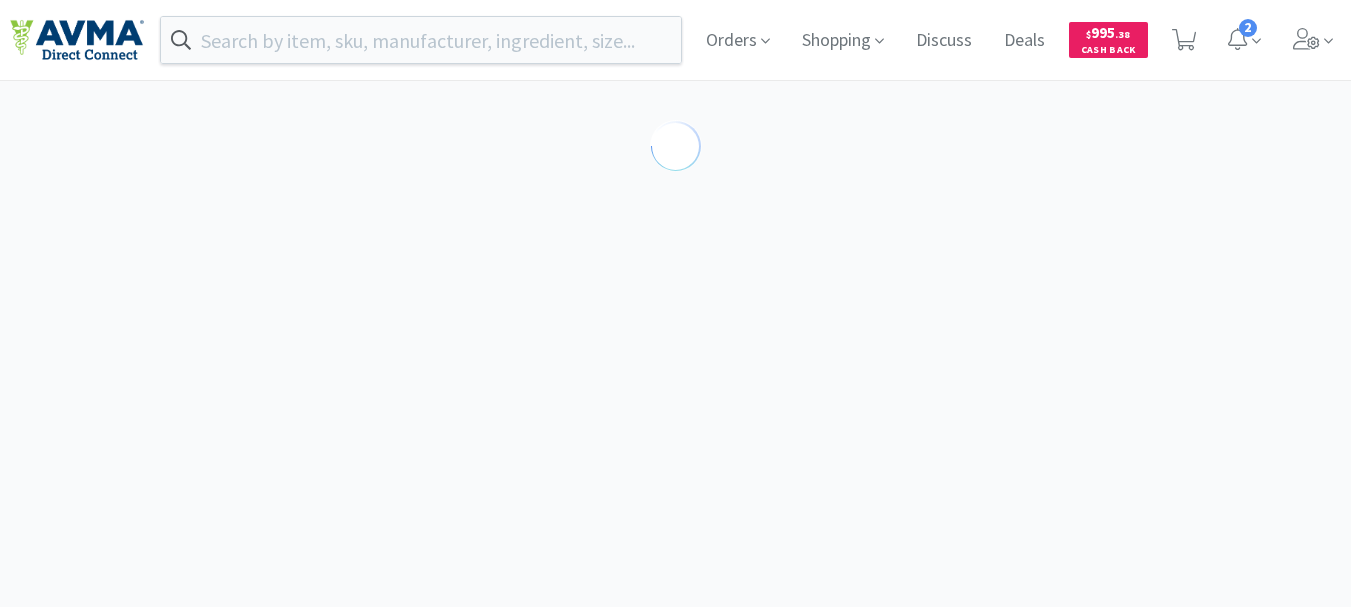 select on "169632" 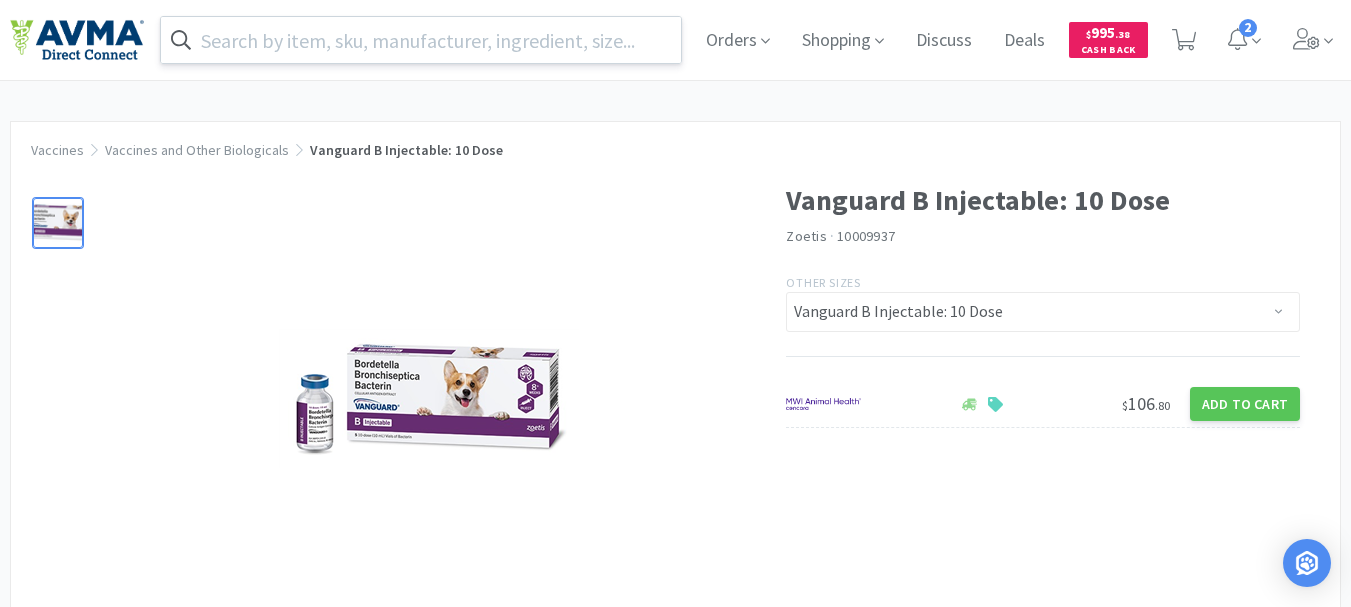 click at bounding box center [421, 40] 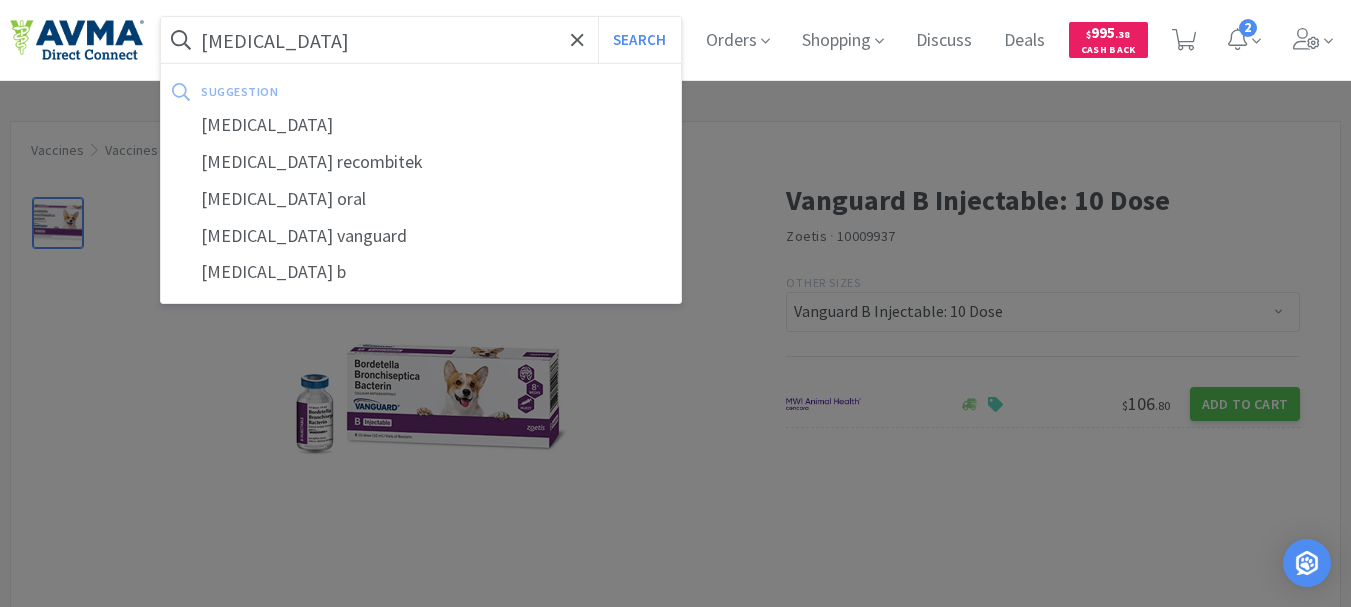 type on "bordetella" 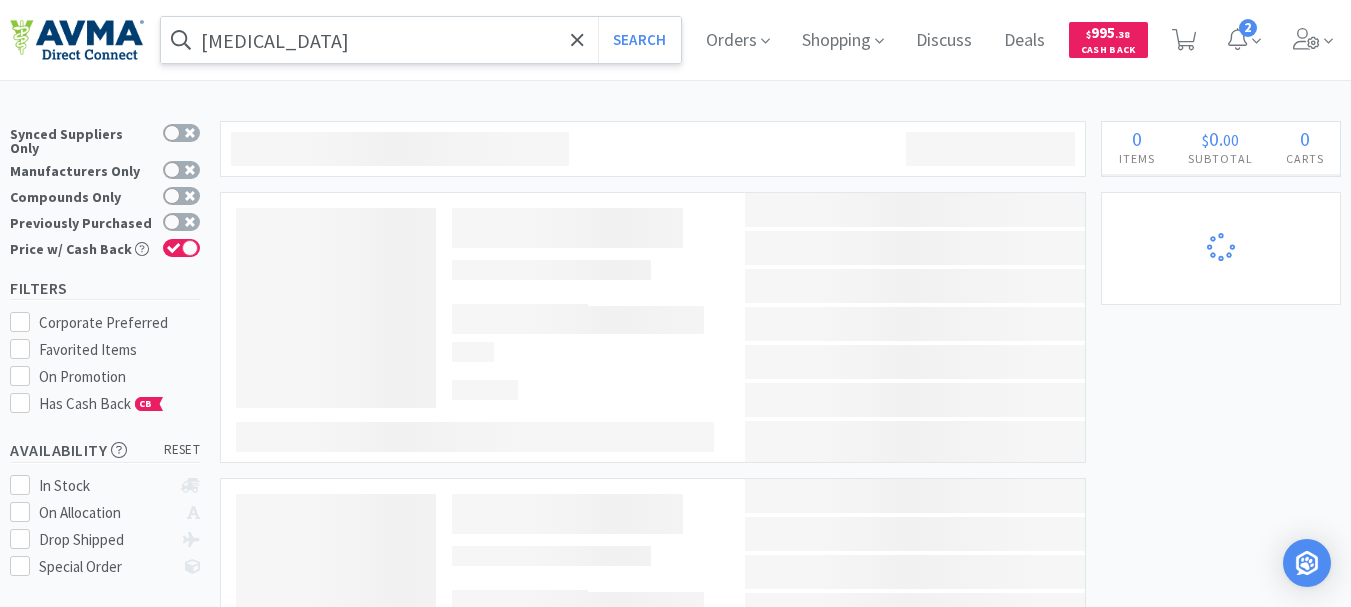 select on "2" 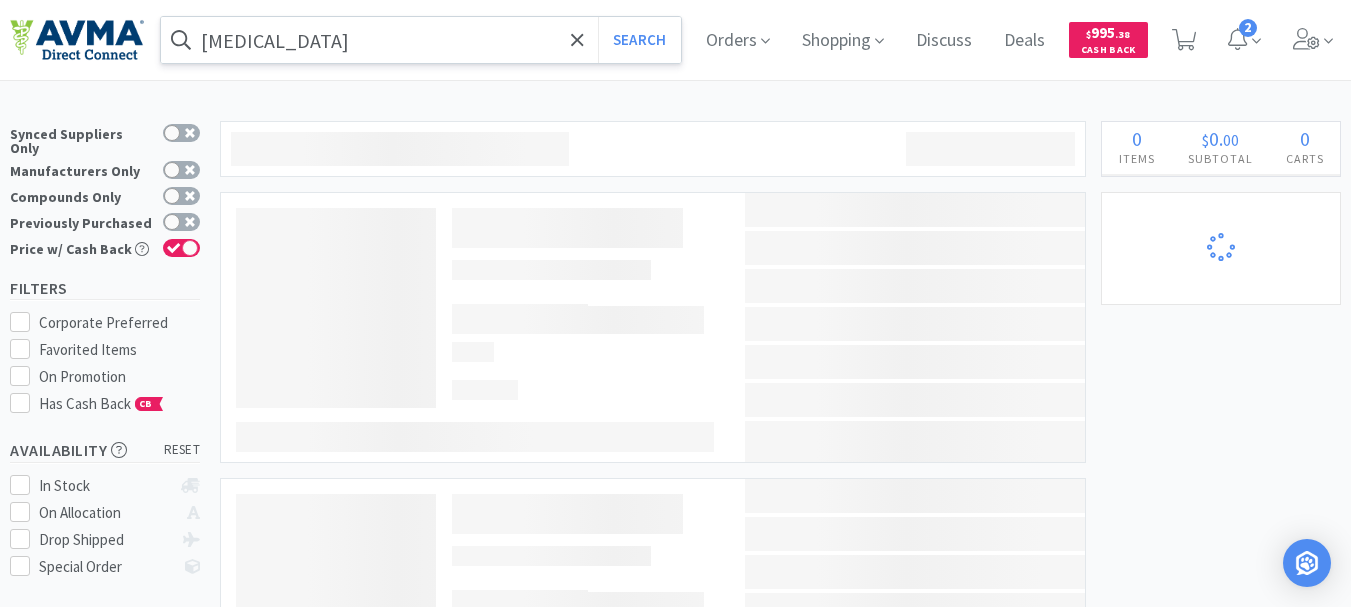 select on "1" 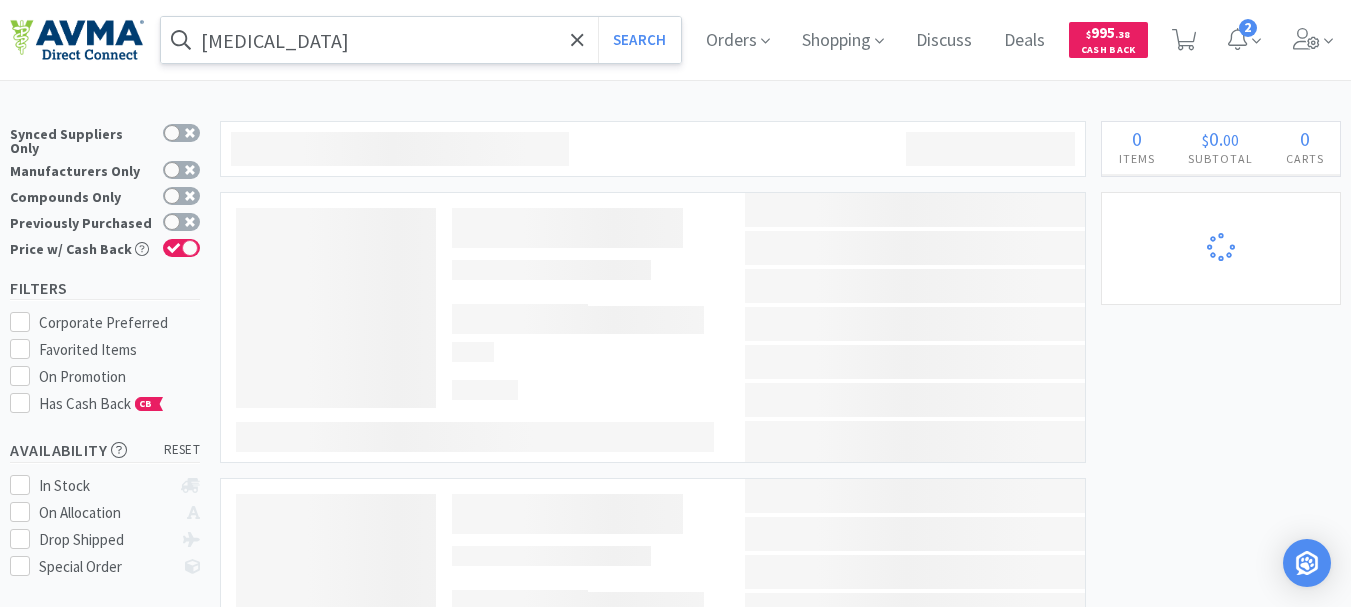 select on "1" 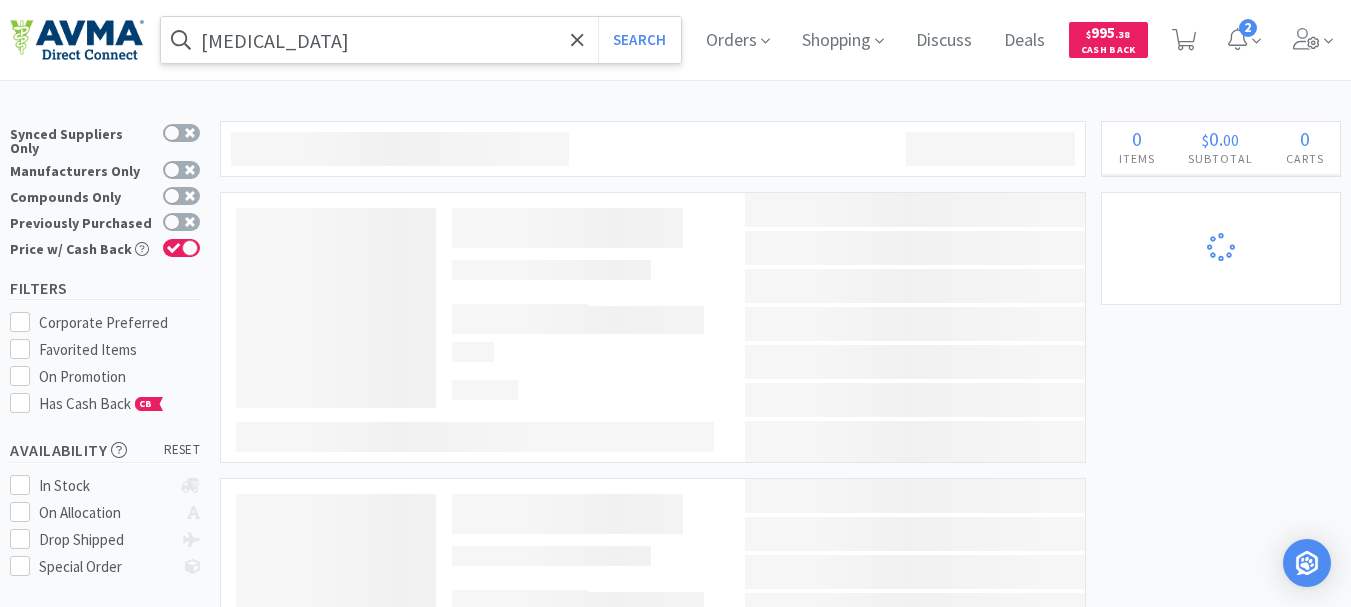 select on "6" 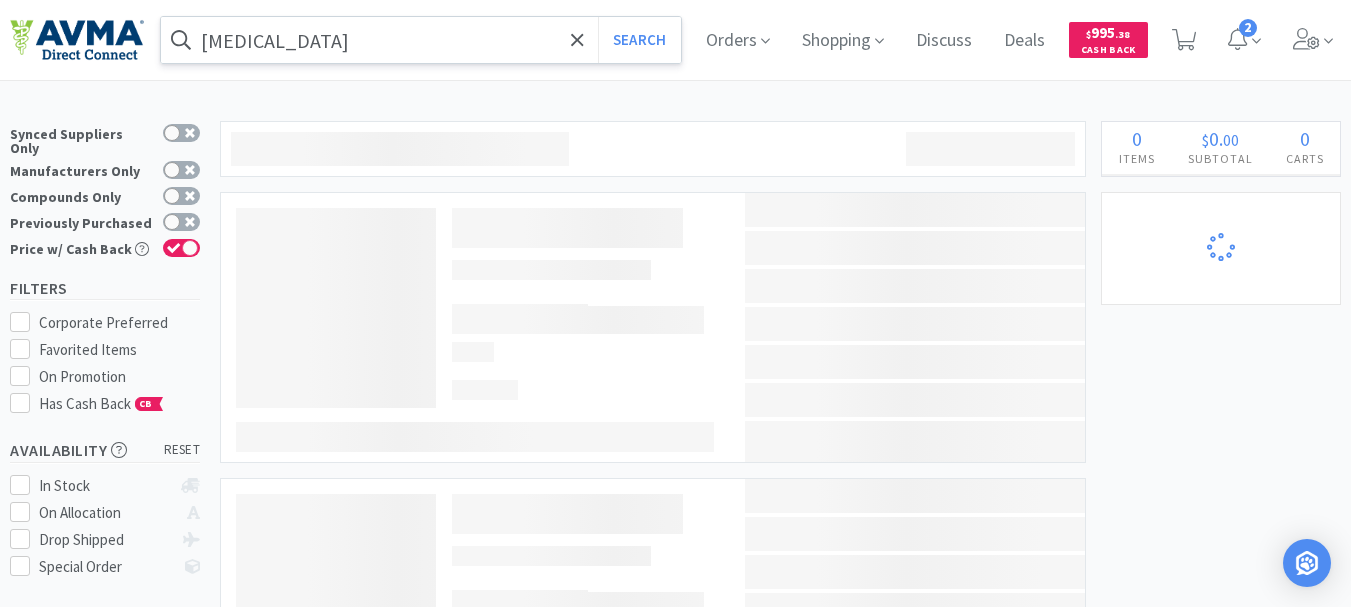select on "2" 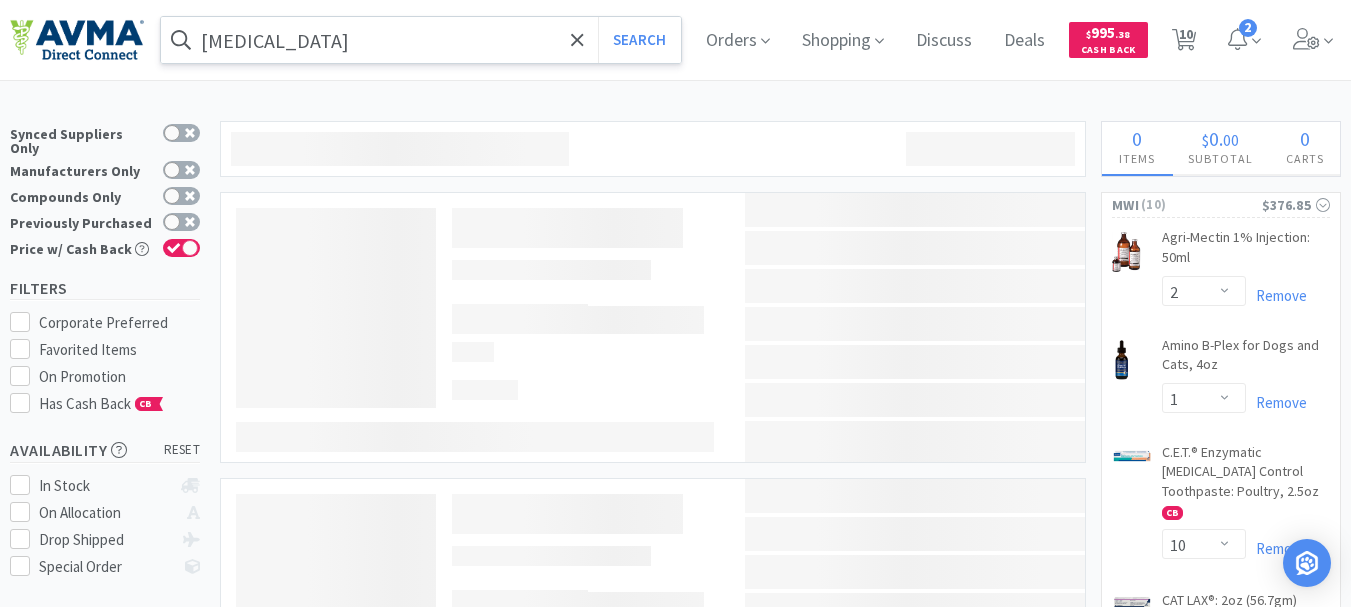 select on "1" 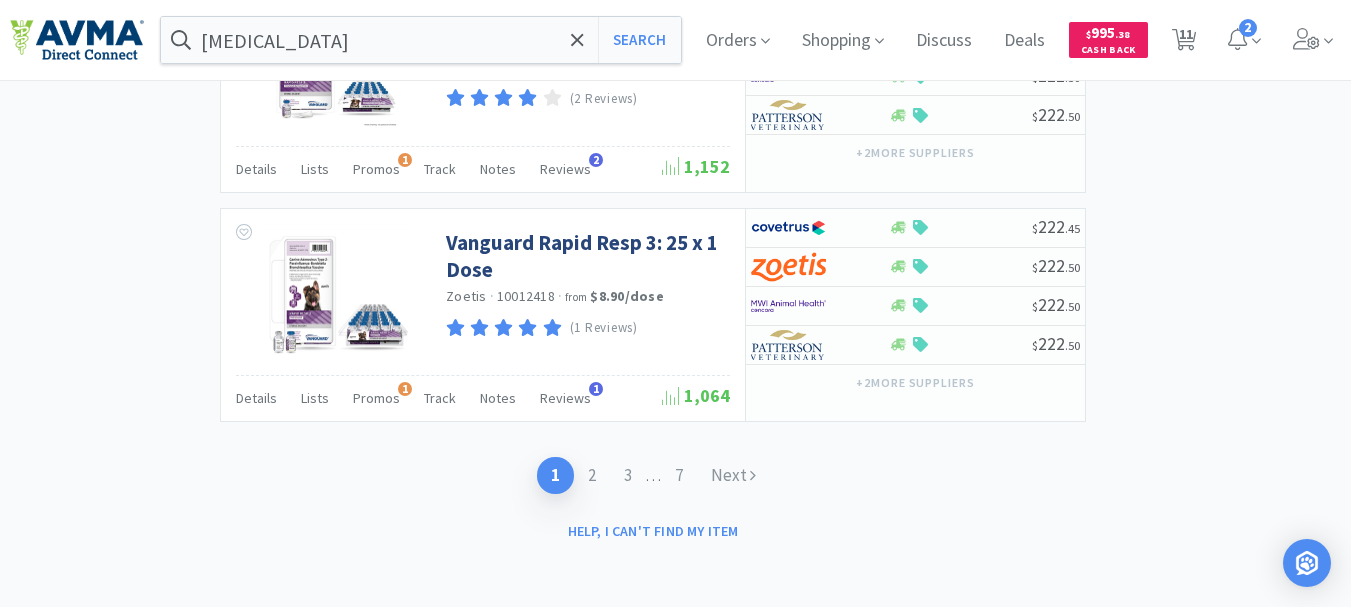 scroll, scrollTop: 3993, scrollLeft: 0, axis: vertical 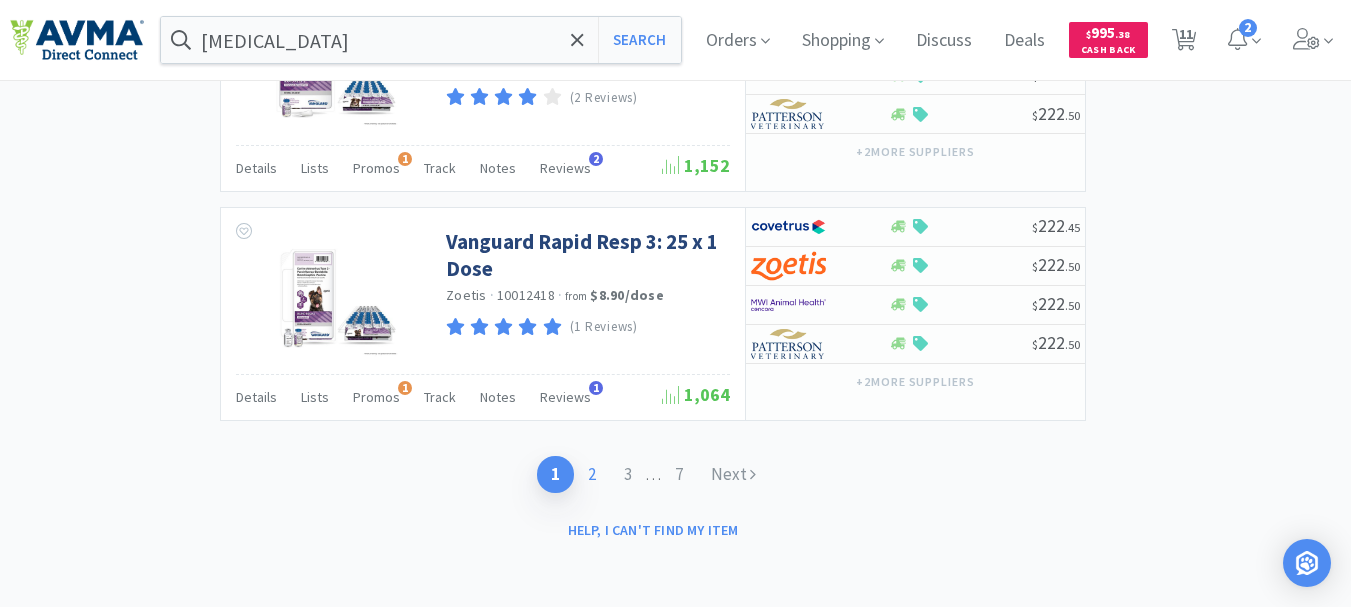 click on "2" at bounding box center [592, 474] 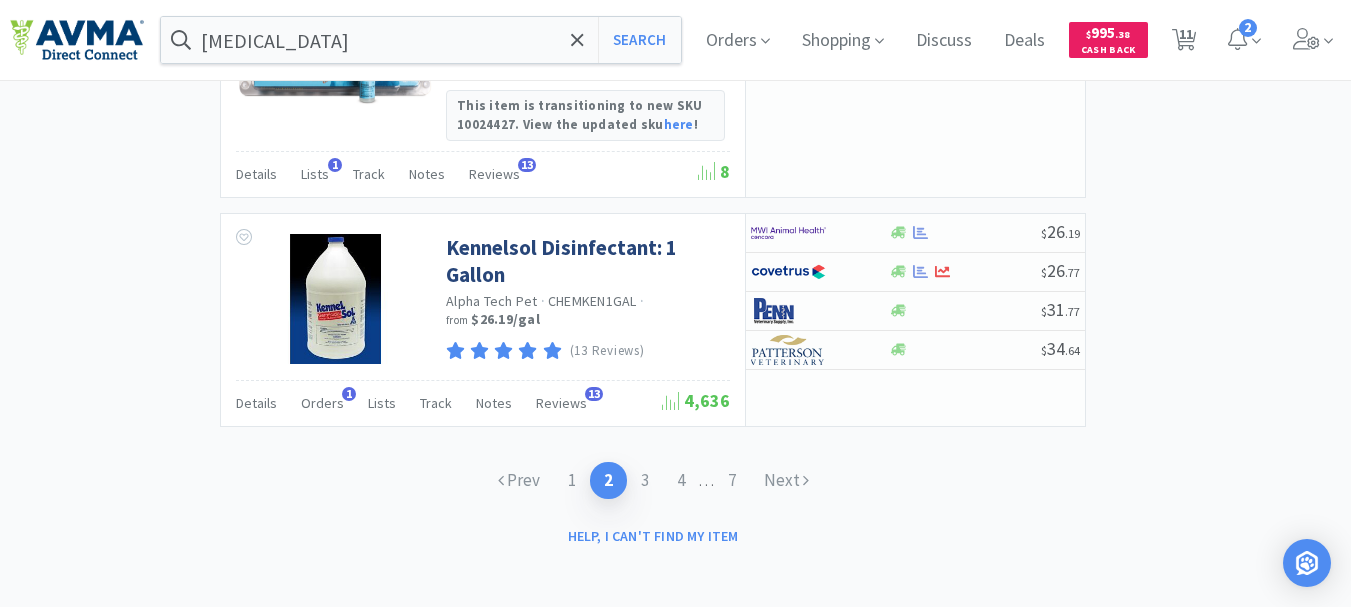 scroll, scrollTop: 3263, scrollLeft: 0, axis: vertical 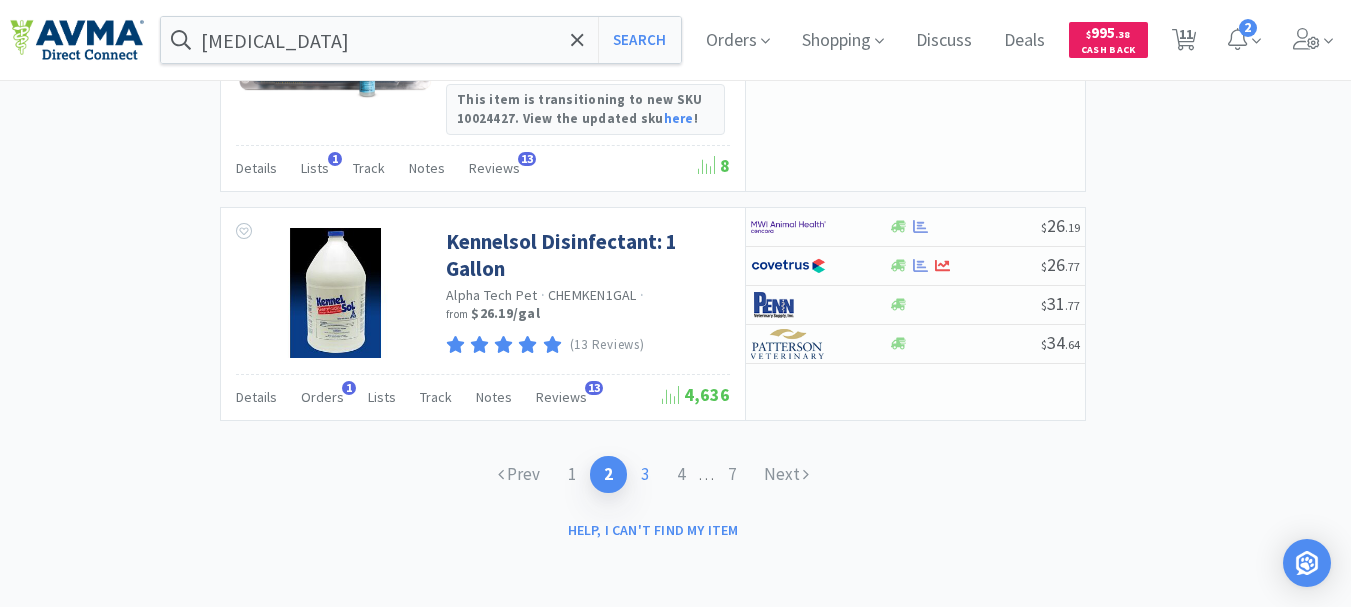 click on "3" at bounding box center (645, 474) 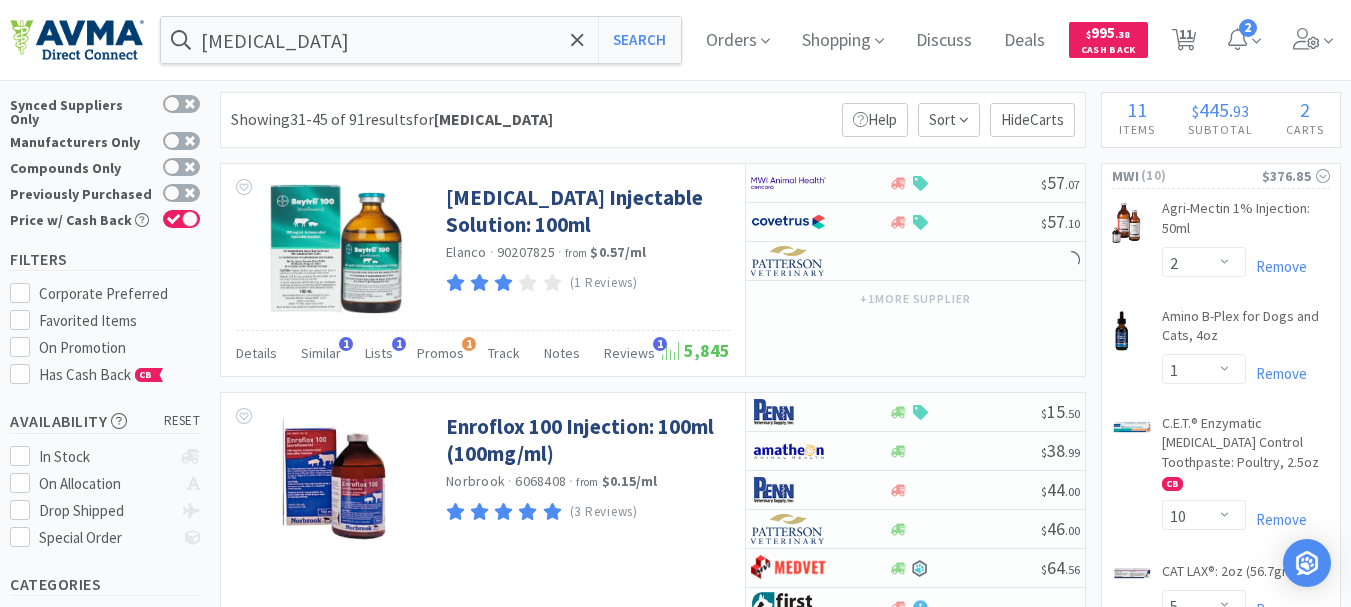 scroll, scrollTop: 0, scrollLeft: 0, axis: both 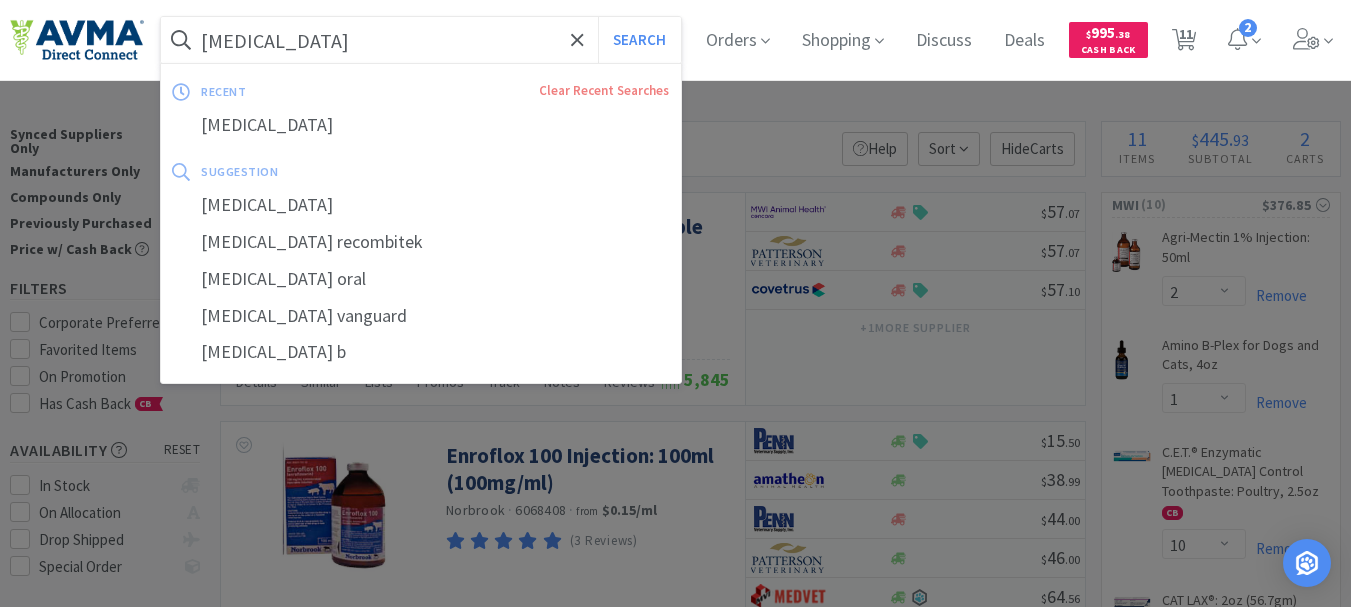 click on "bordetella" at bounding box center [421, 40] 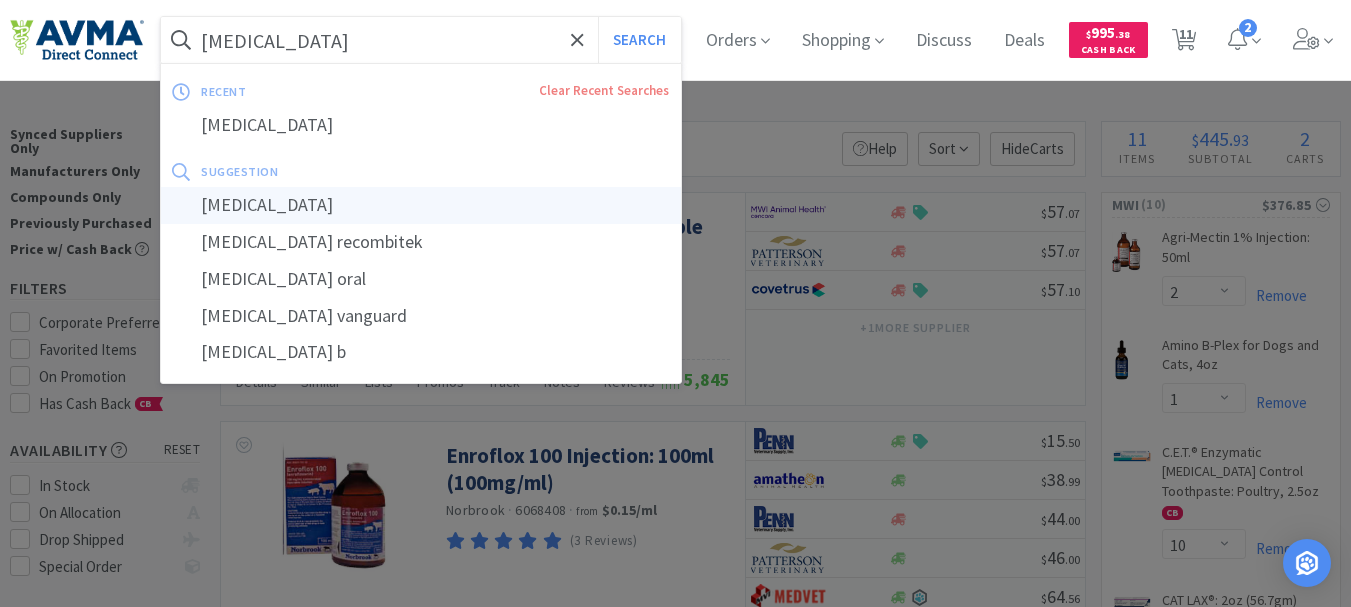 click on "bordetella" at bounding box center [421, 205] 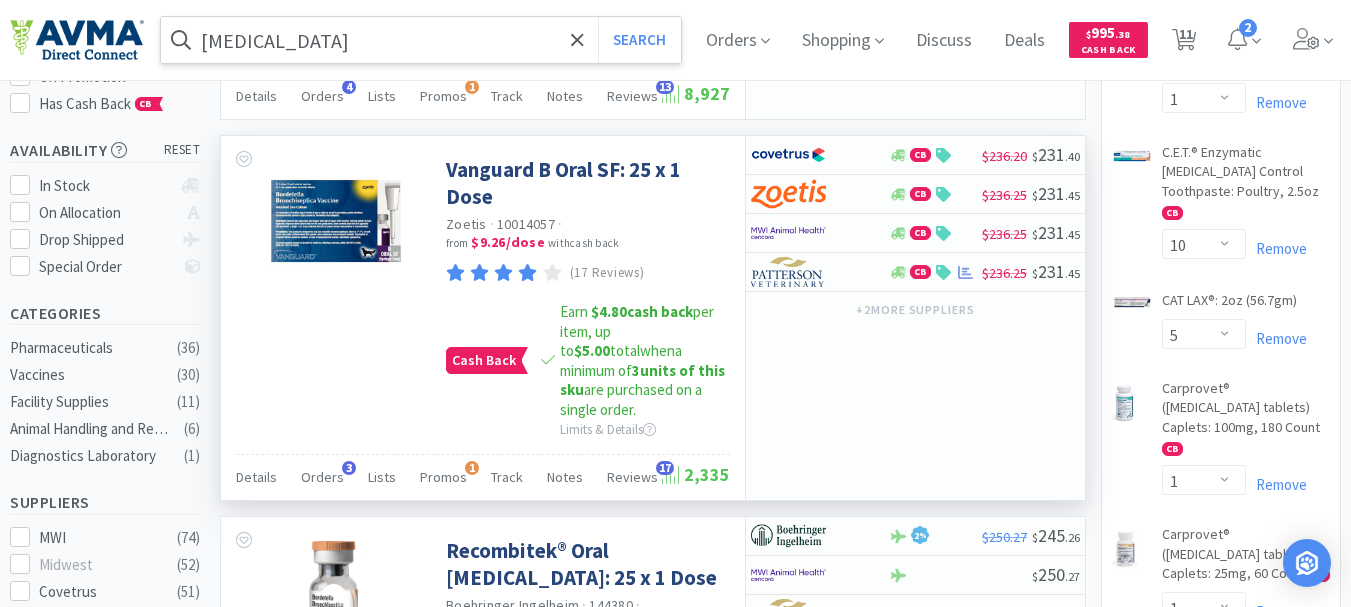 scroll, scrollTop: 0, scrollLeft: 0, axis: both 